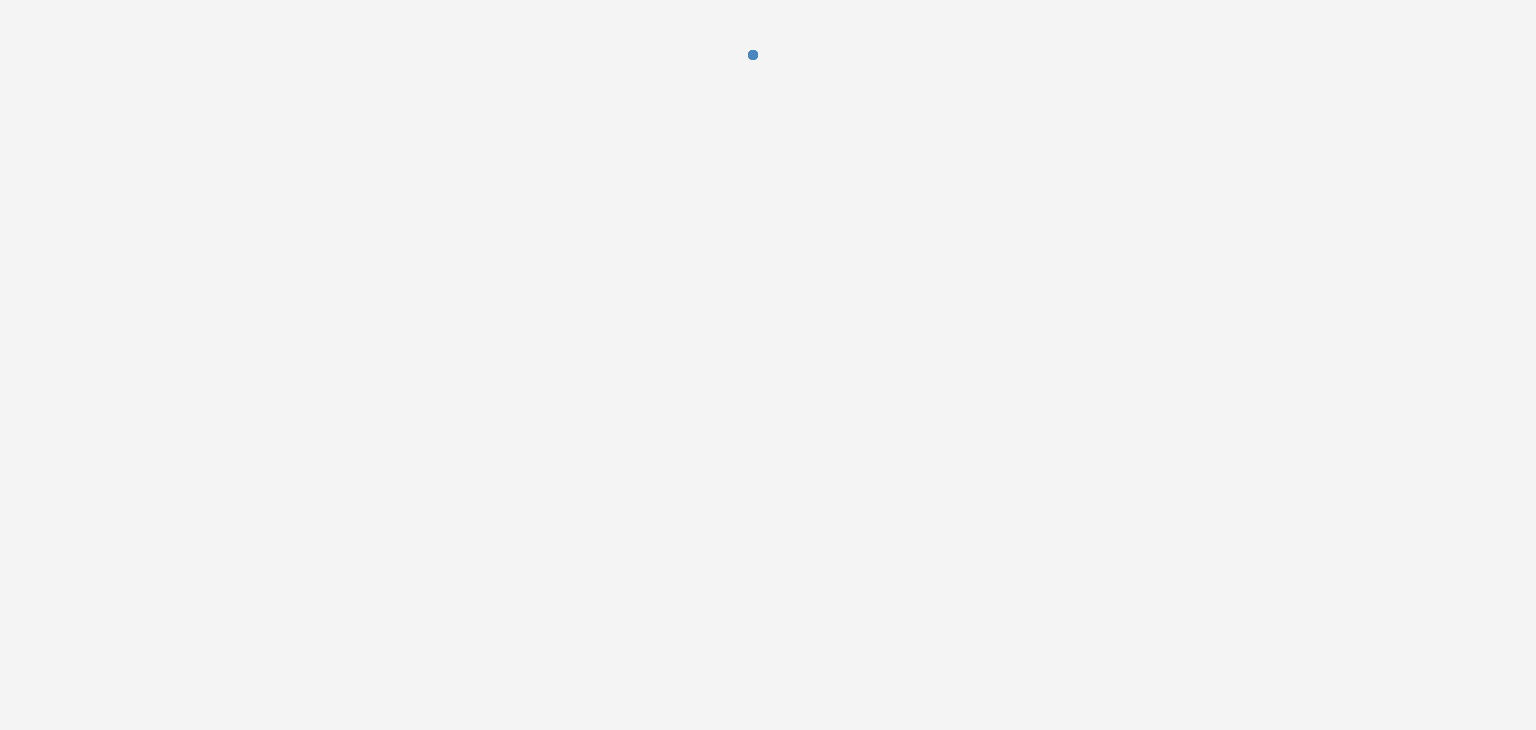 scroll, scrollTop: 0, scrollLeft: 0, axis: both 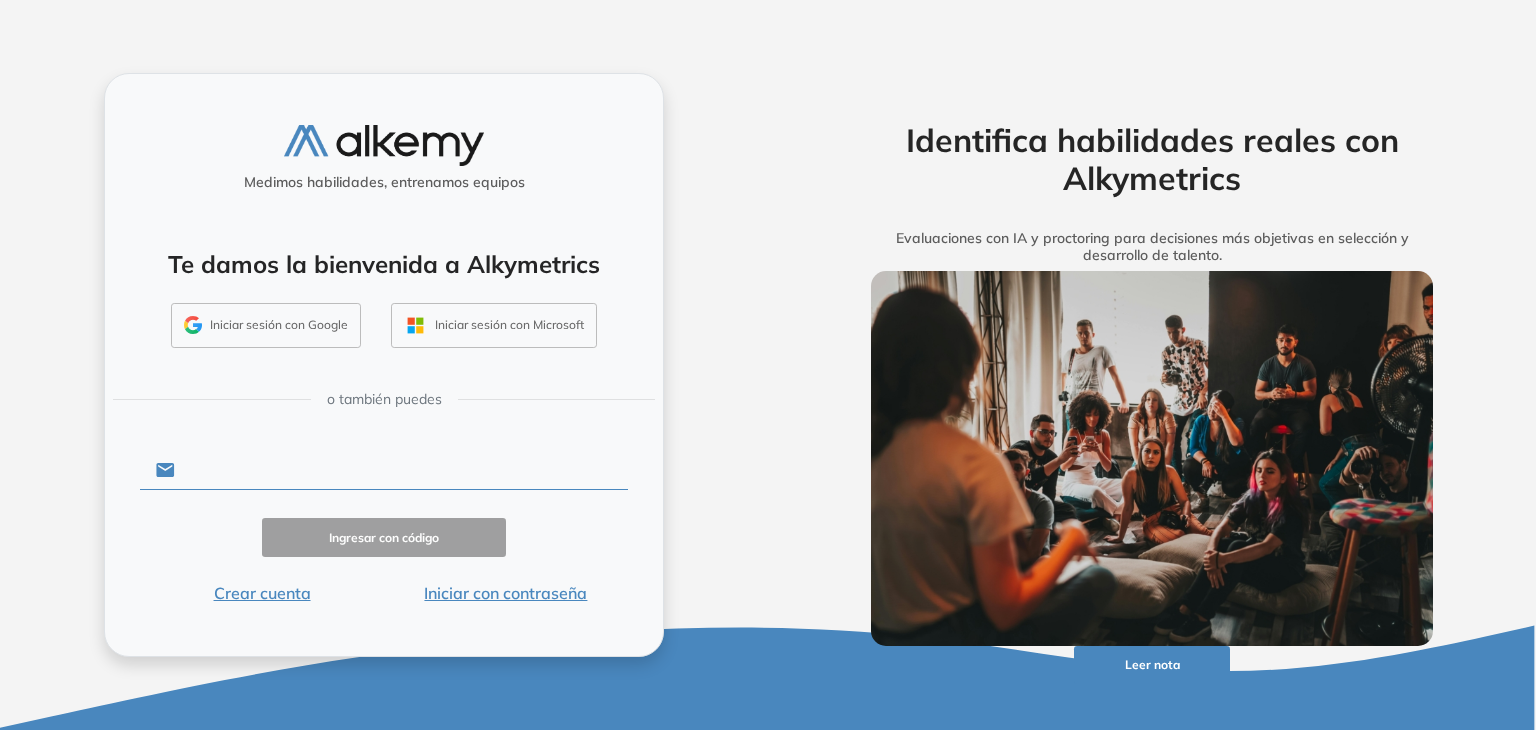 click at bounding box center [401, 470] 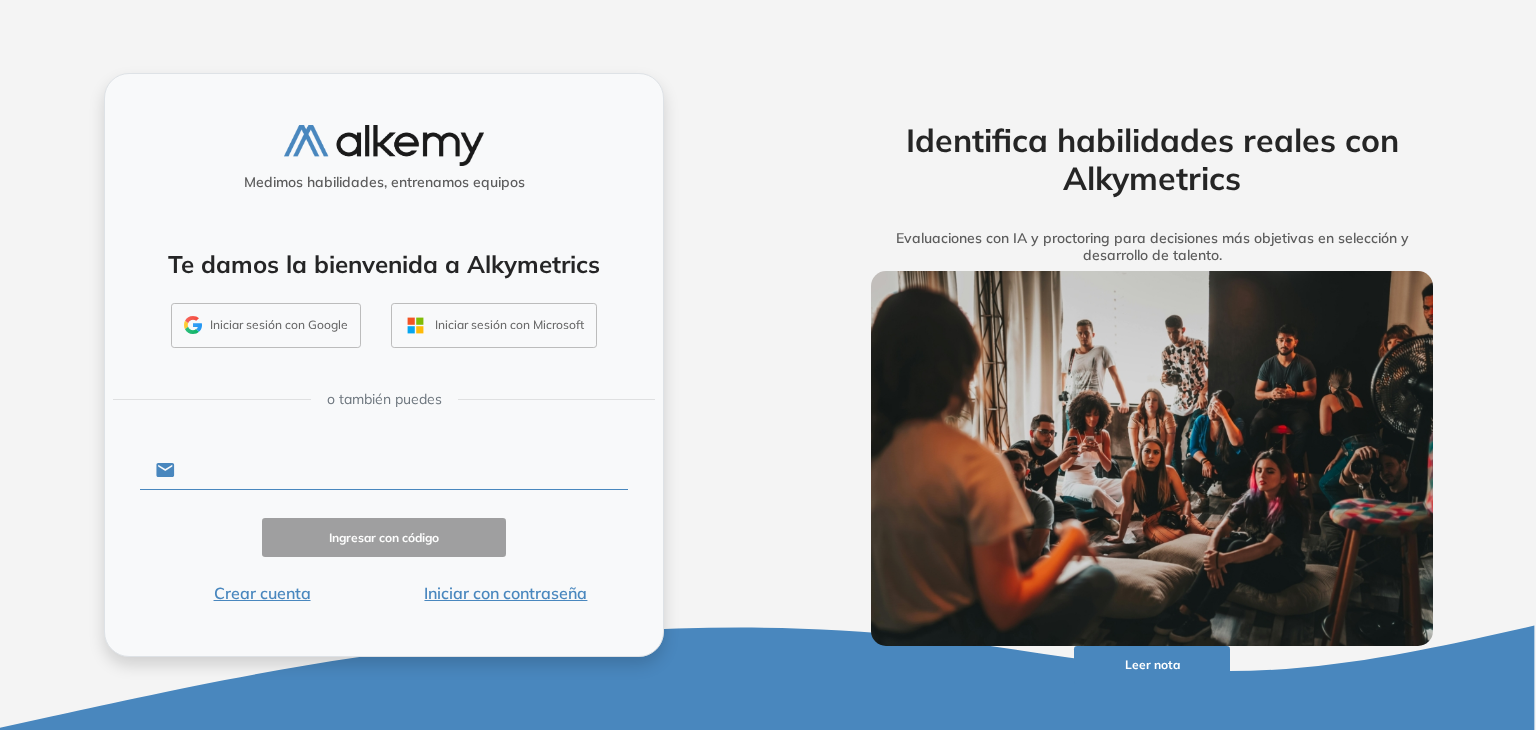 type on "**********" 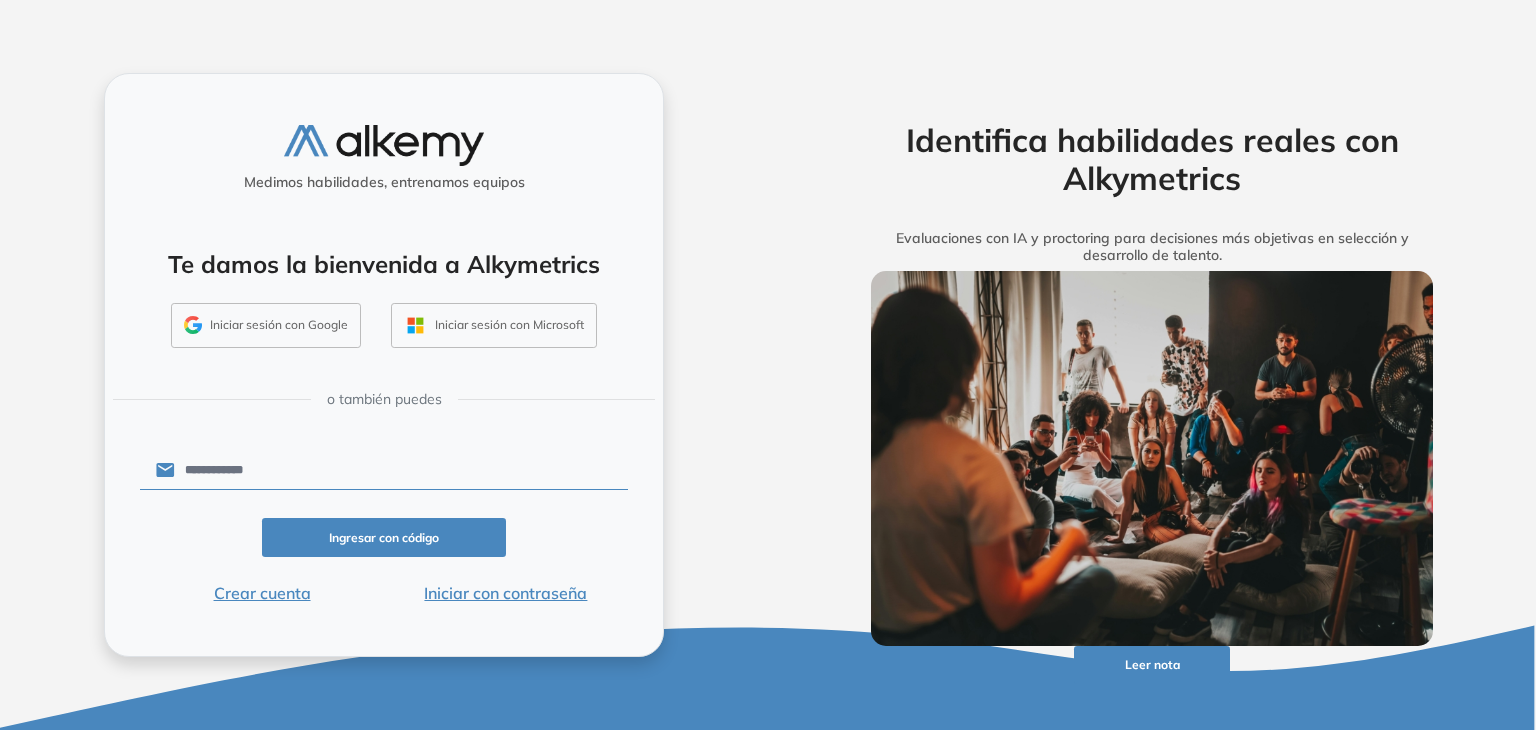 click on "Ingresar con código" at bounding box center (384, 537) 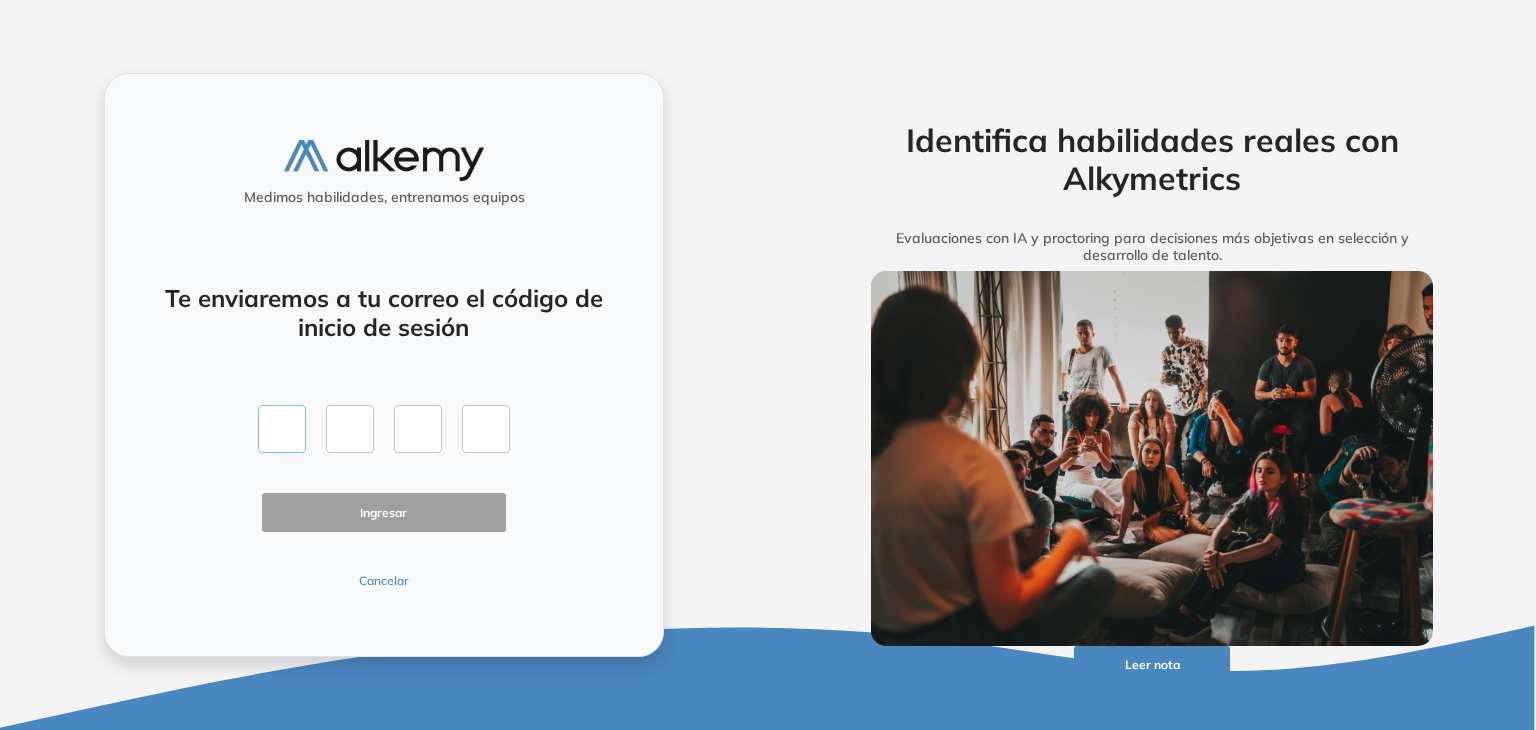 click at bounding box center (282, 429) 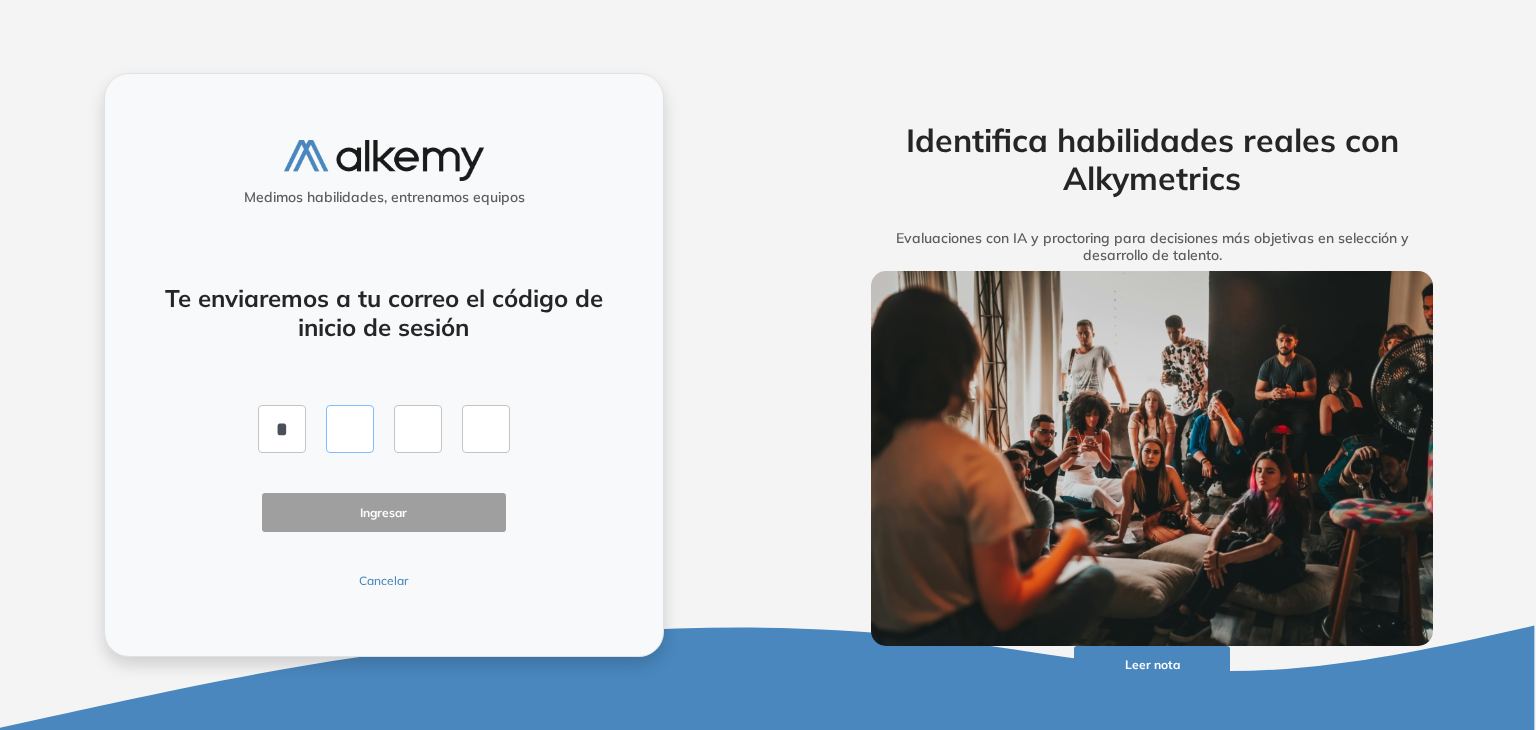 type on "*" 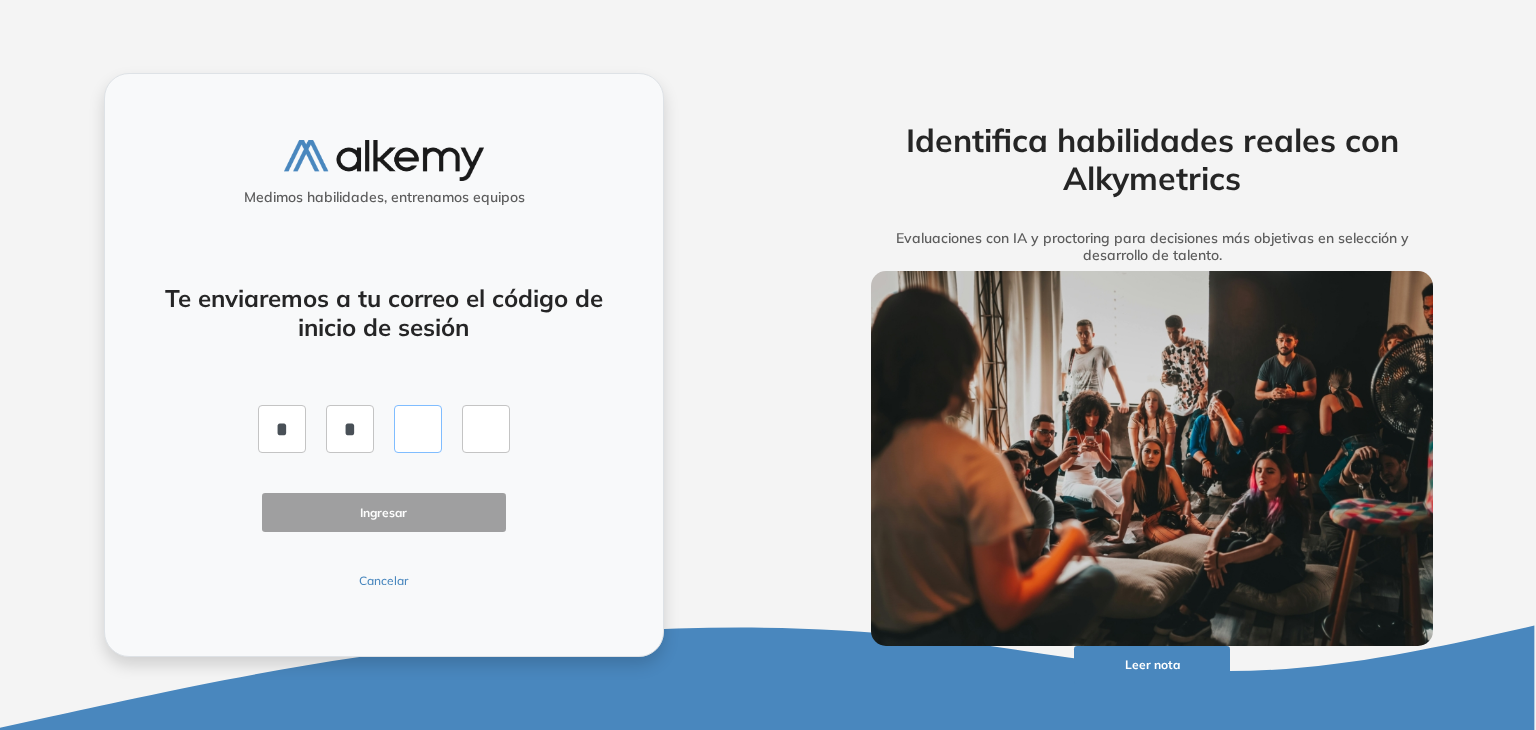 type on "*" 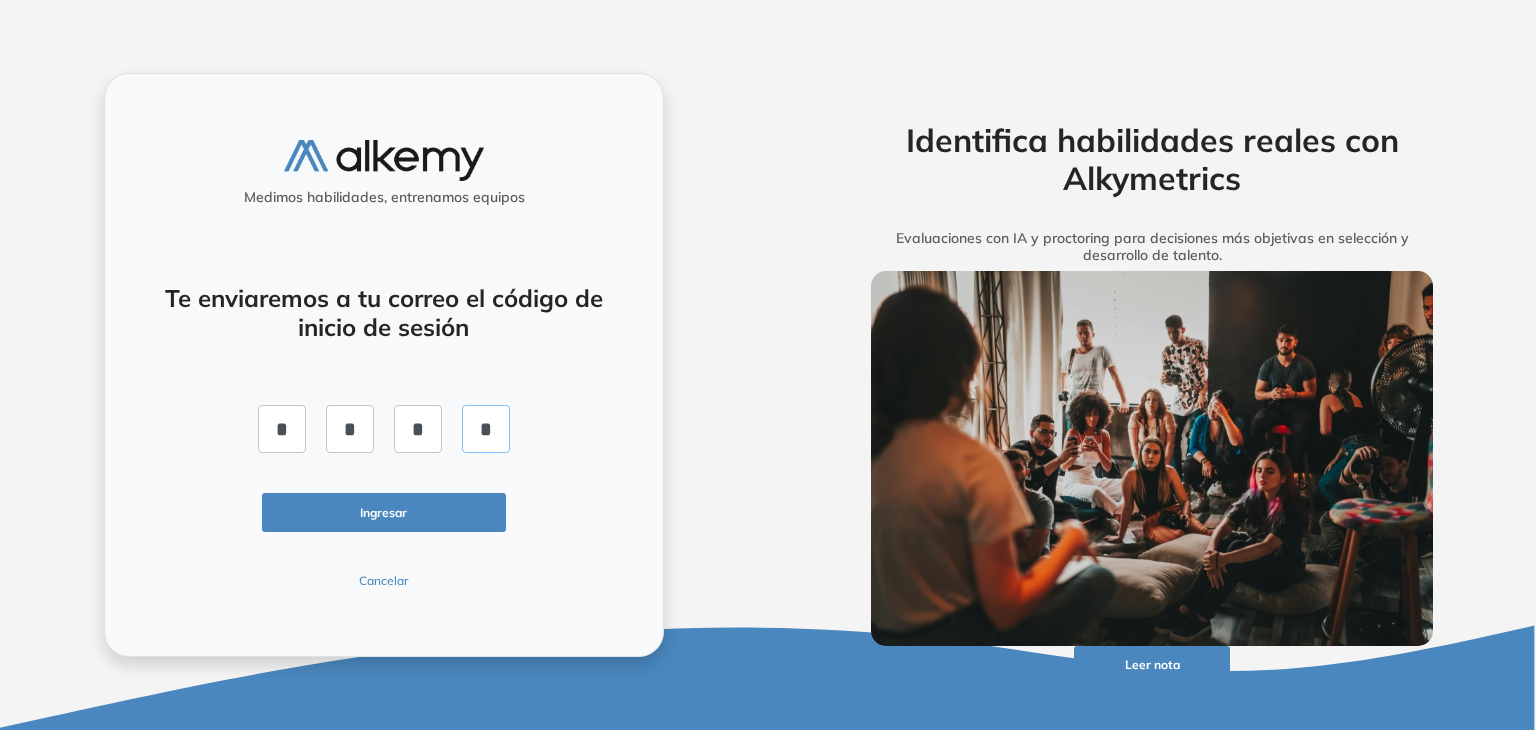 type on "*" 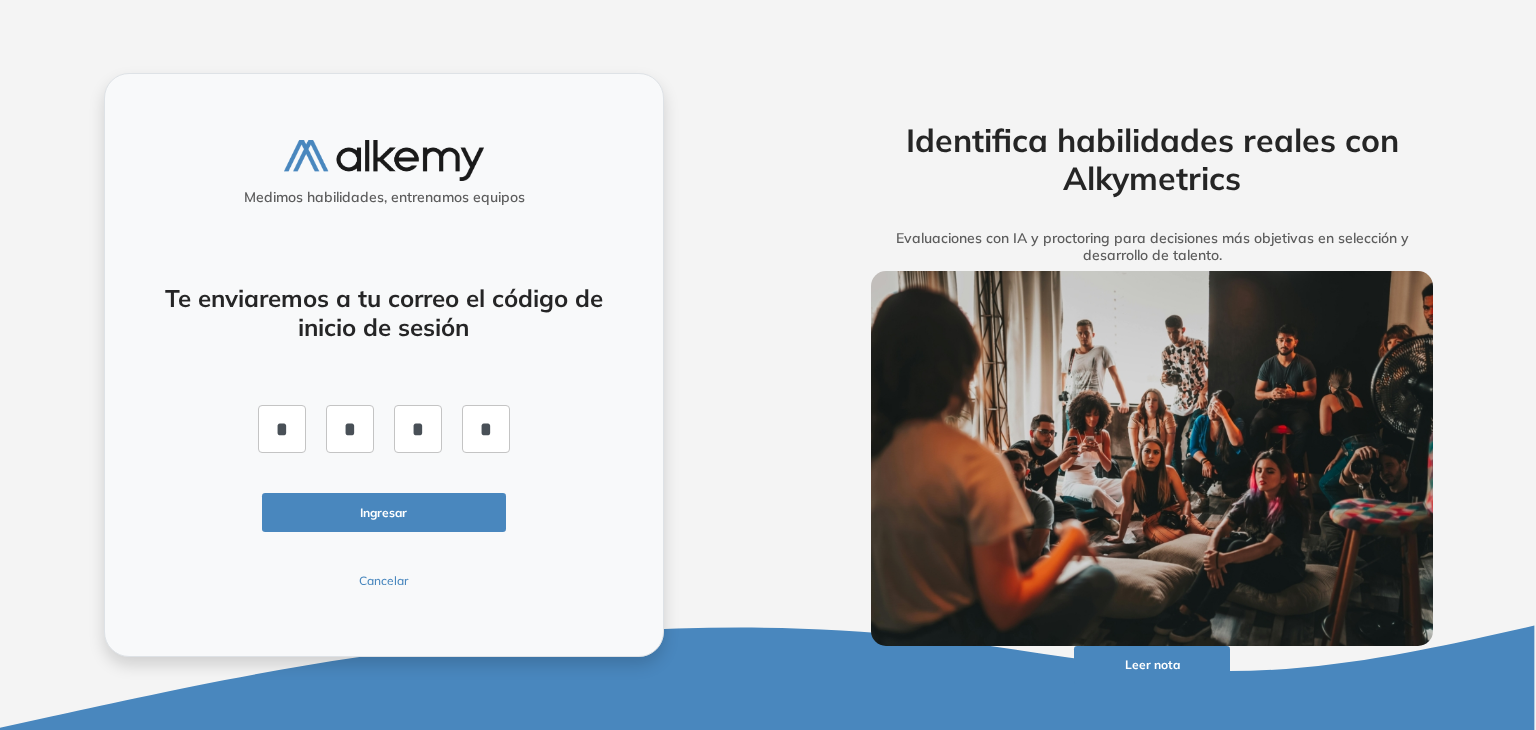 click on "Ingresar" at bounding box center [384, 512] 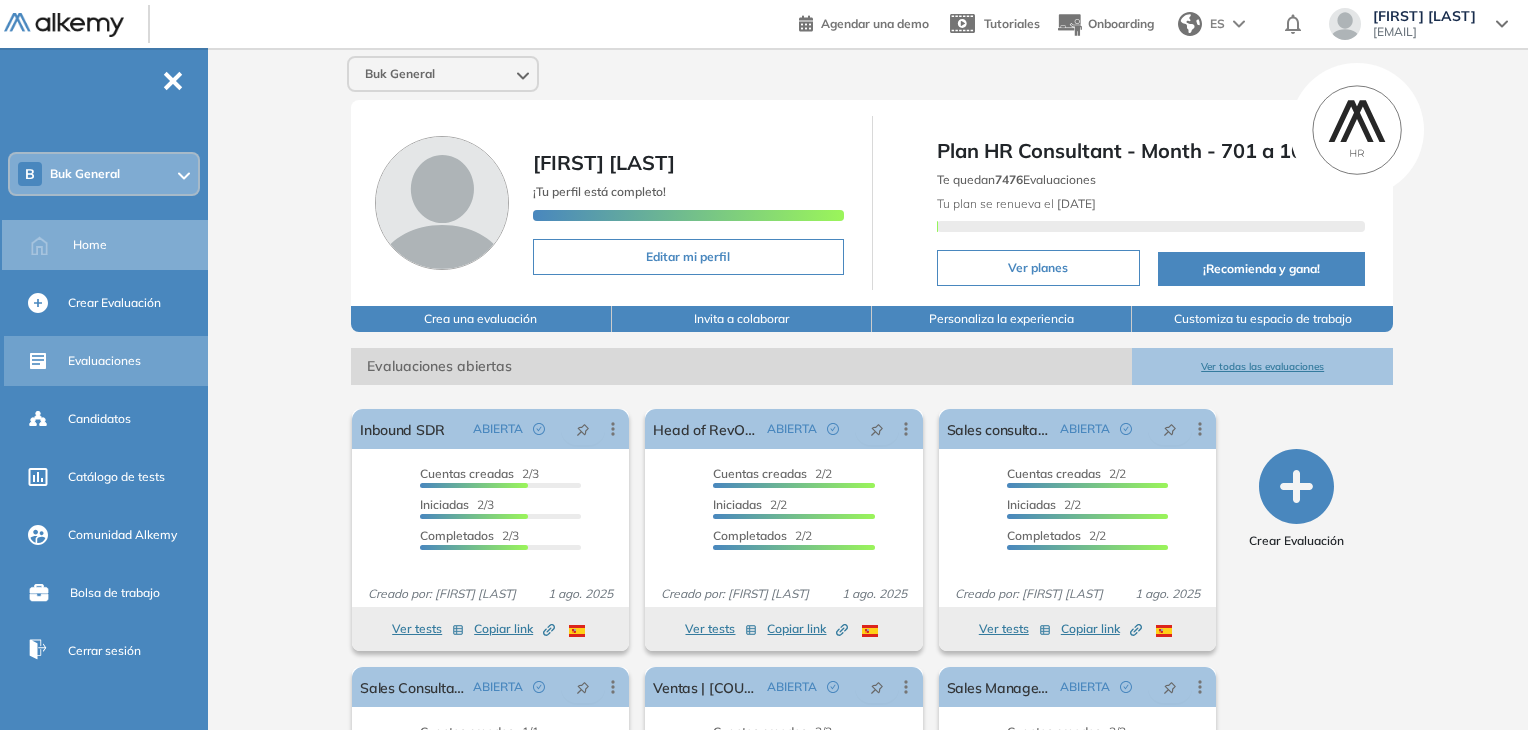 click on "Evaluaciones" at bounding box center [104, 361] 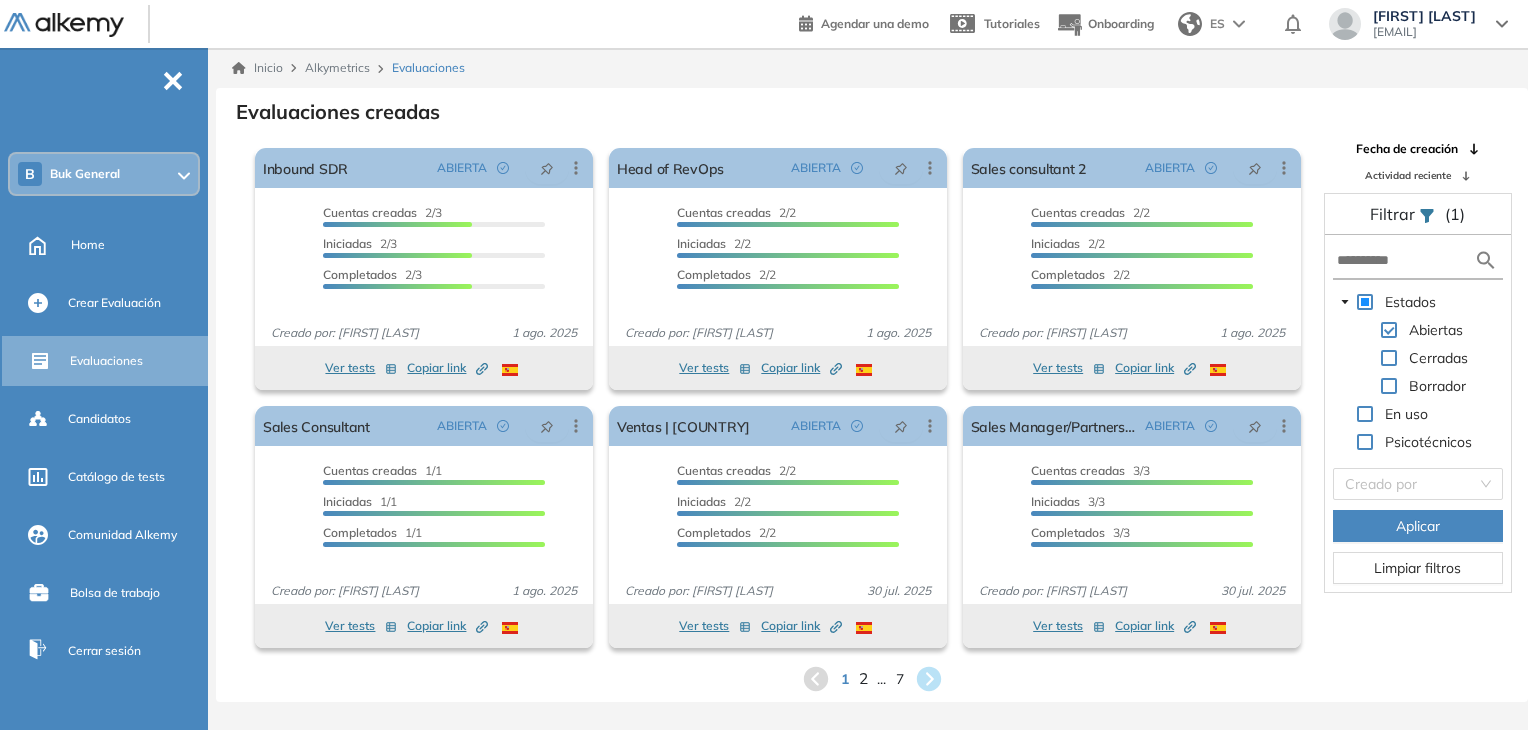 click on "2" at bounding box center [862, 678] 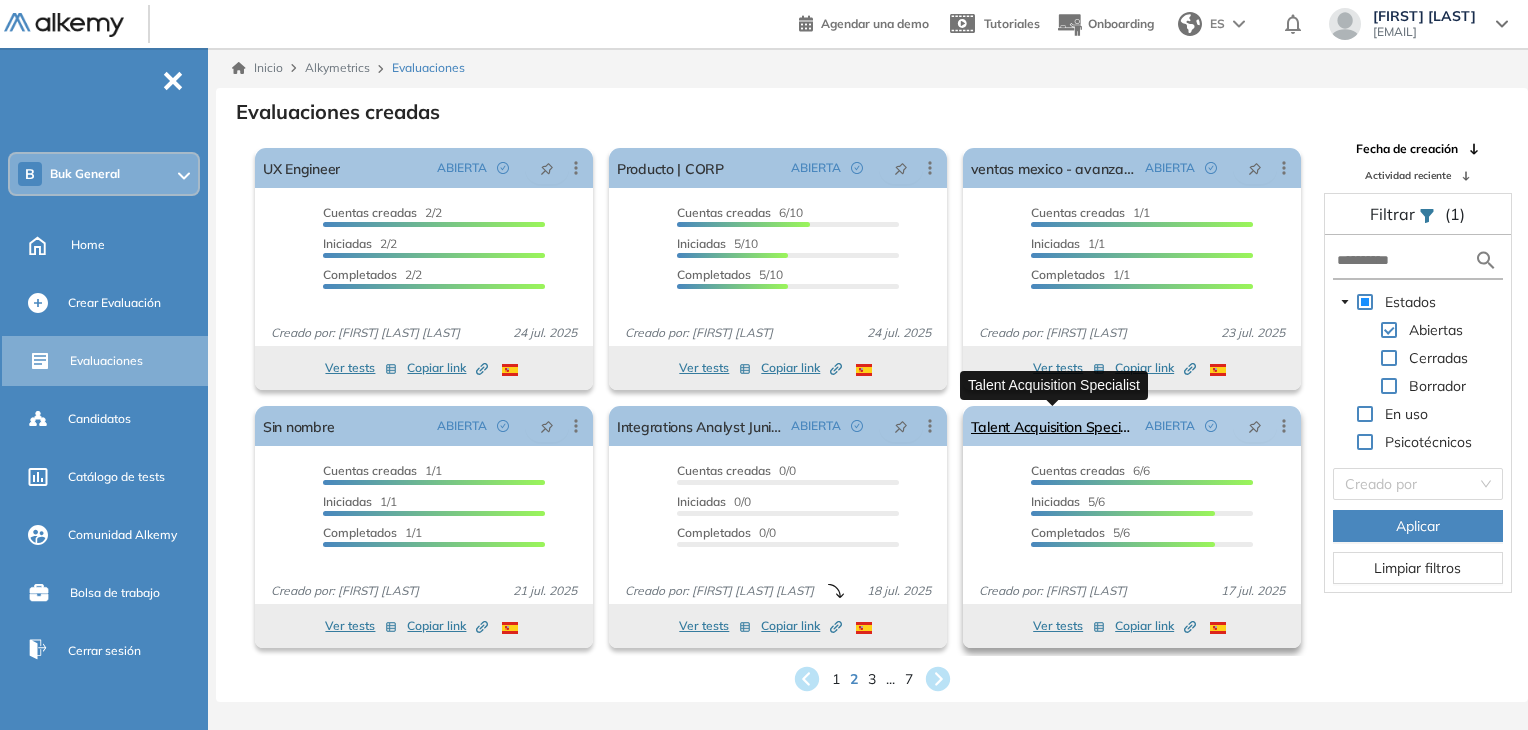 click on "Talent Acquisition Specialist" at bounding box center [1054, 426] 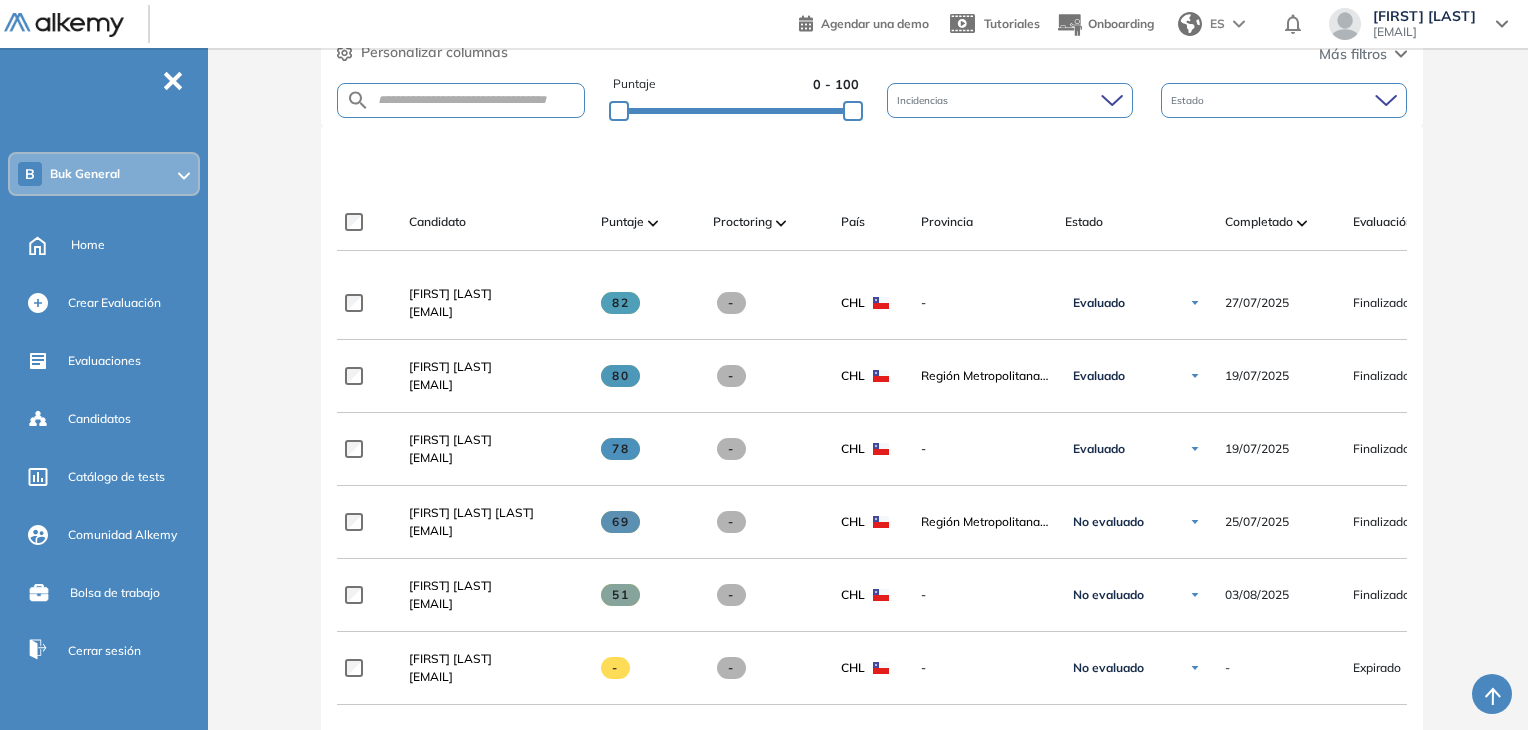 scroll, scrollTop: 392, scrollLeft: 0, axis: vertical 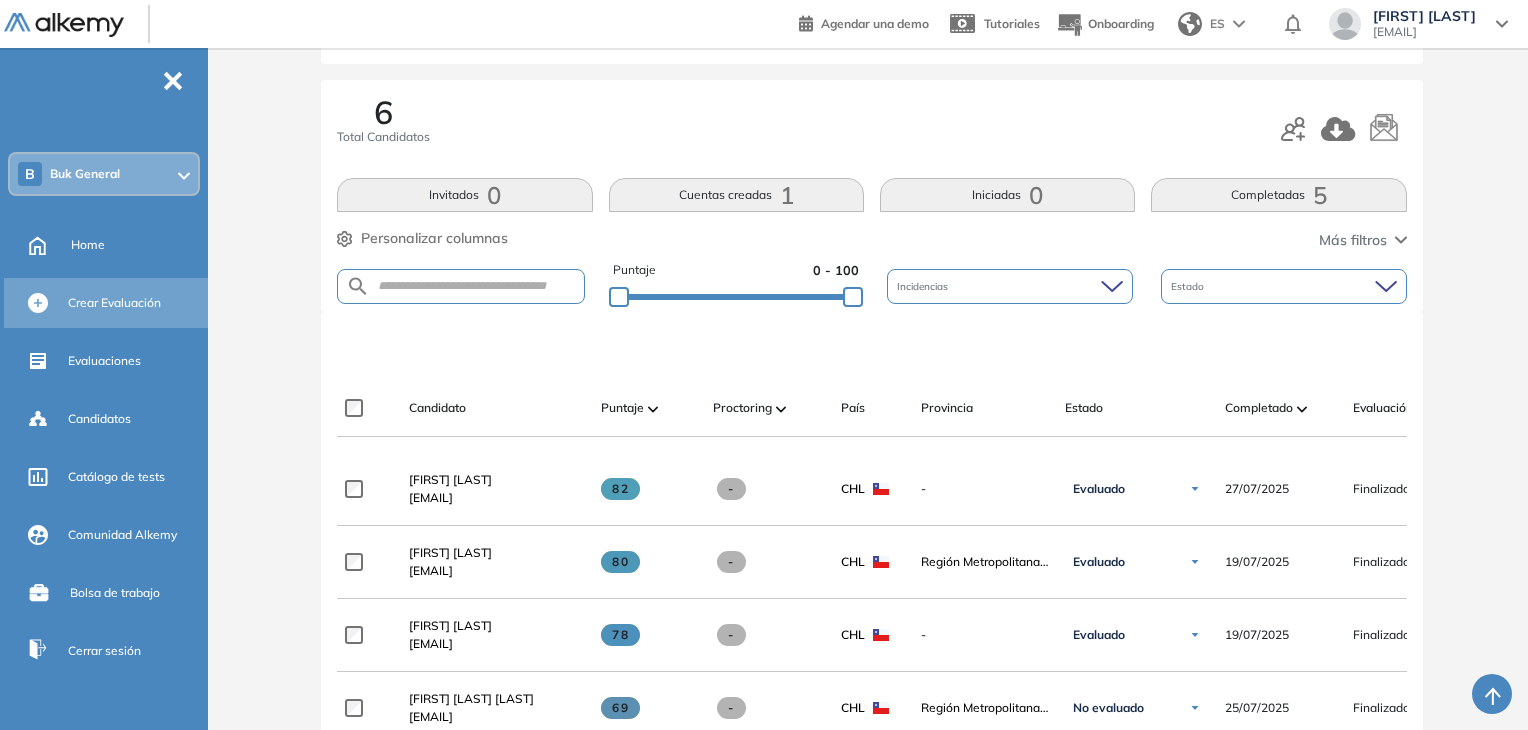 click on "Crear Evaluación" at bounding box center [114, 303] 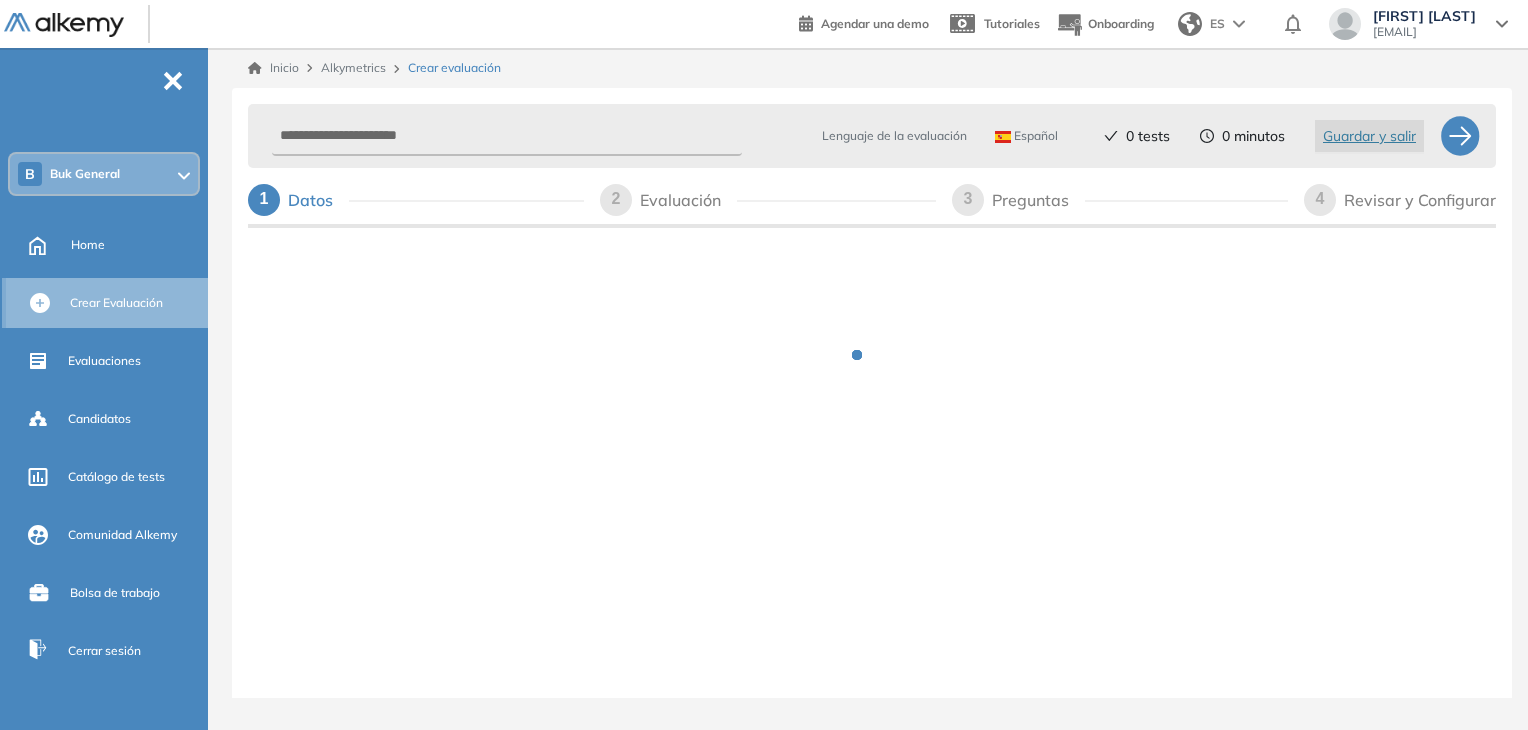 scroll, scrollTop: 0, scrollLeft: 0, axis: both 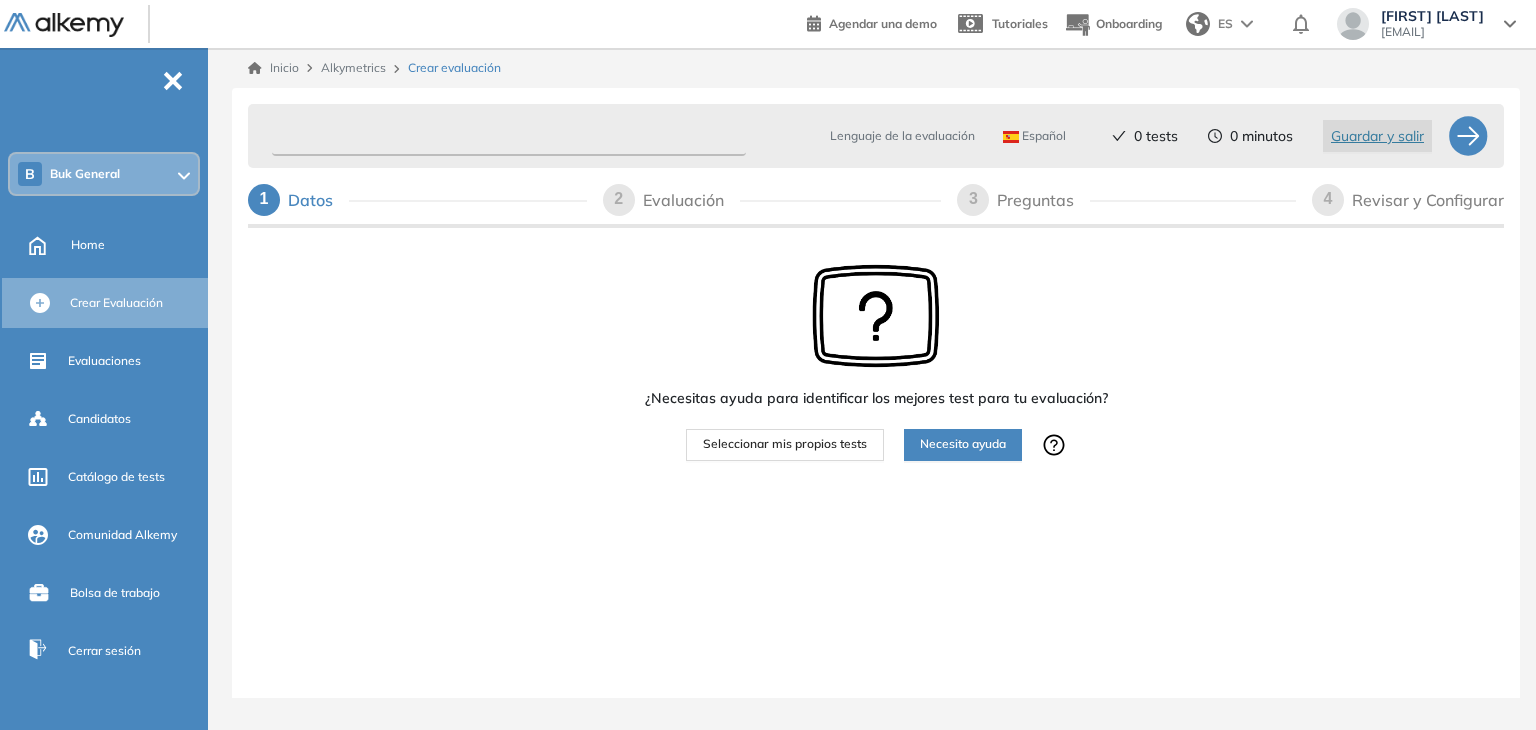 click at bounding box center [509, 136] 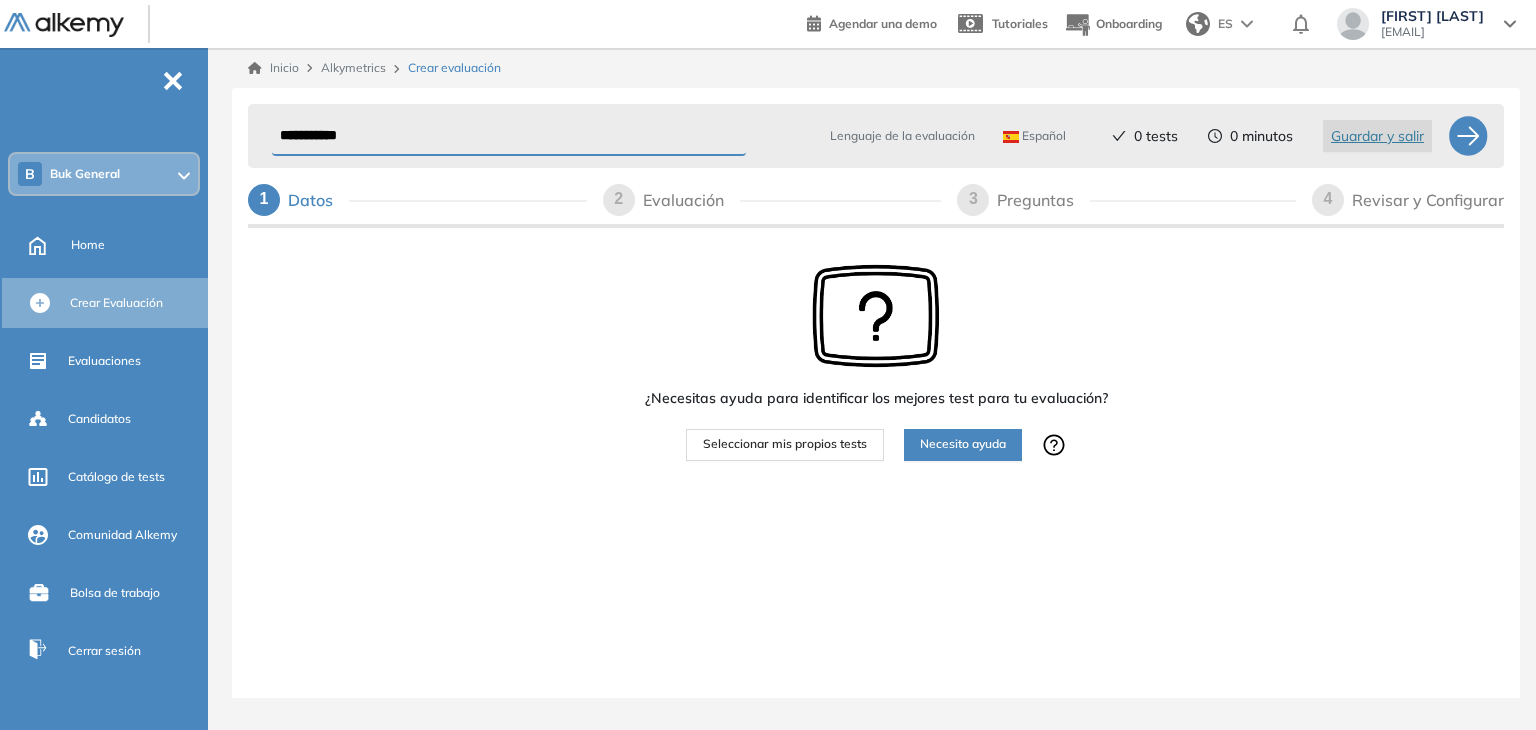 click on "Seleccionar mis propios tests" at bounding box center (785, 444) 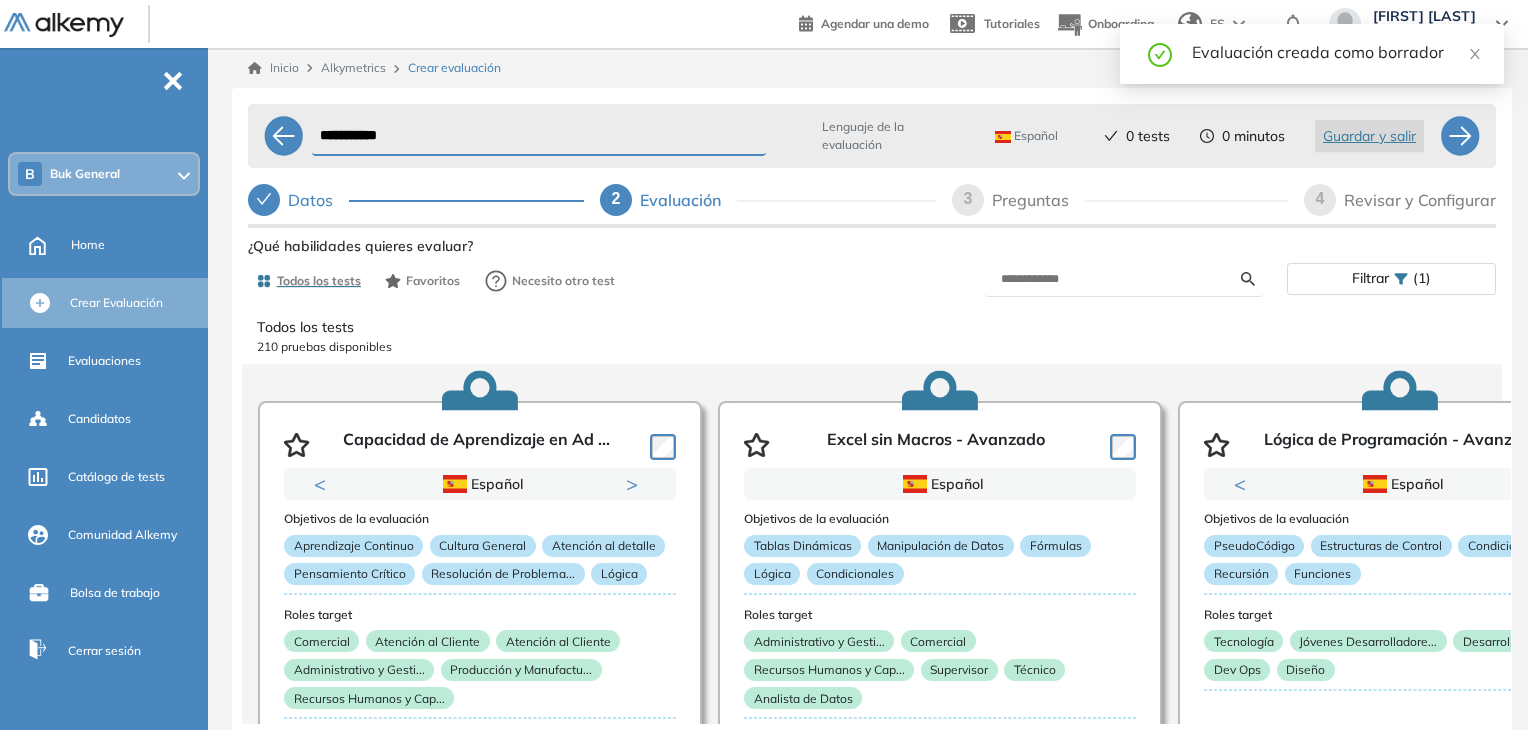 click on "**********" at bounding box center (539, 136) 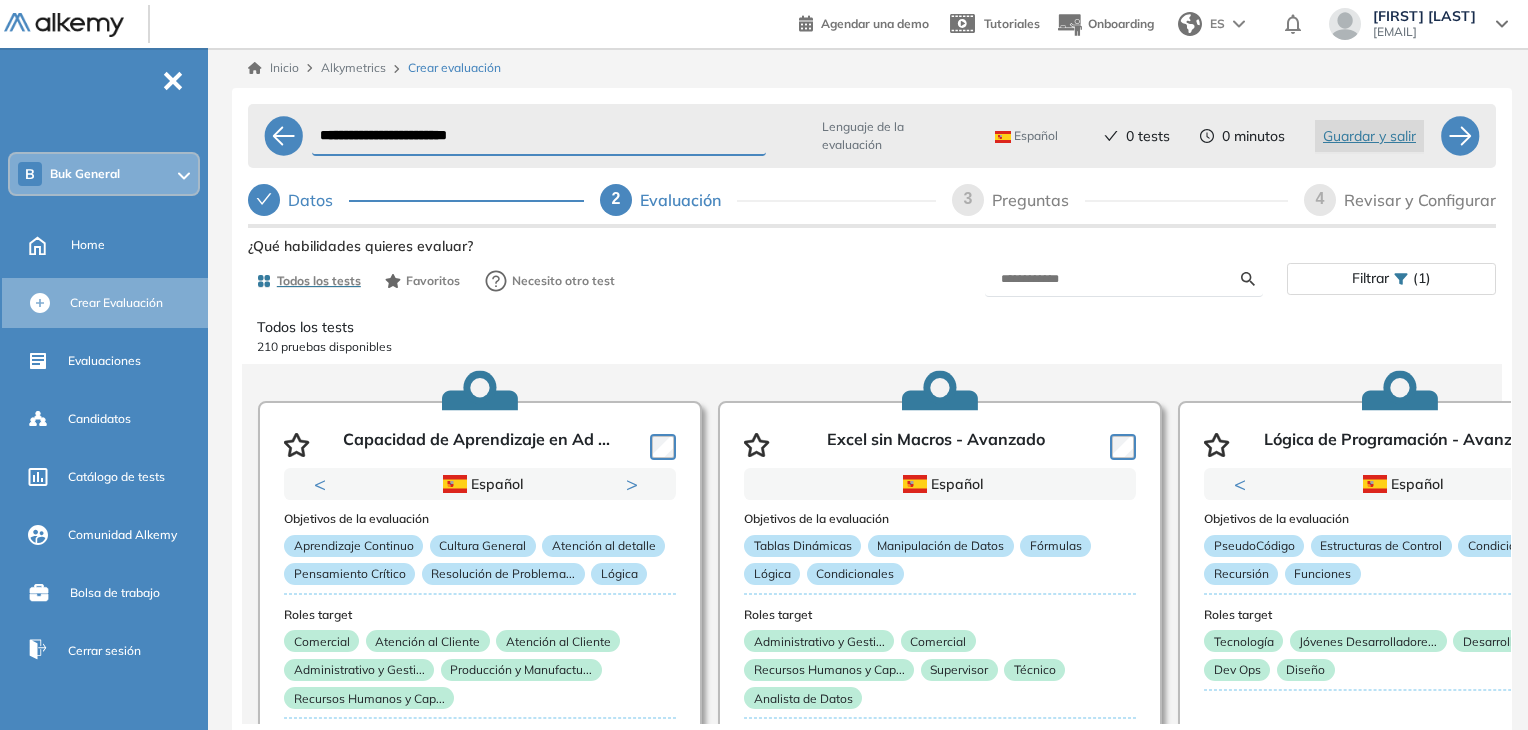 scroll, scrollTop: 2, scrollLeft: 0, axis: vertical 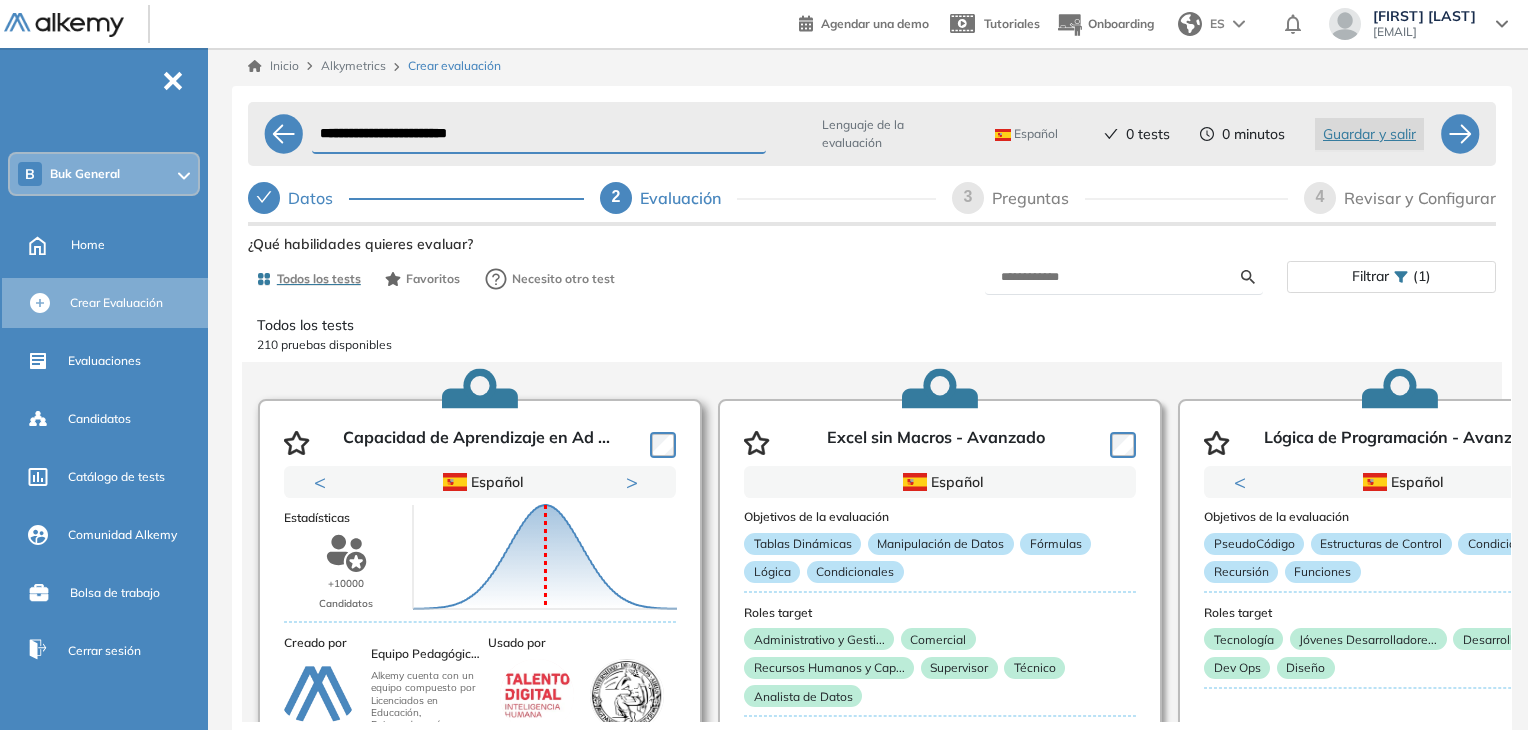 type on "**********" 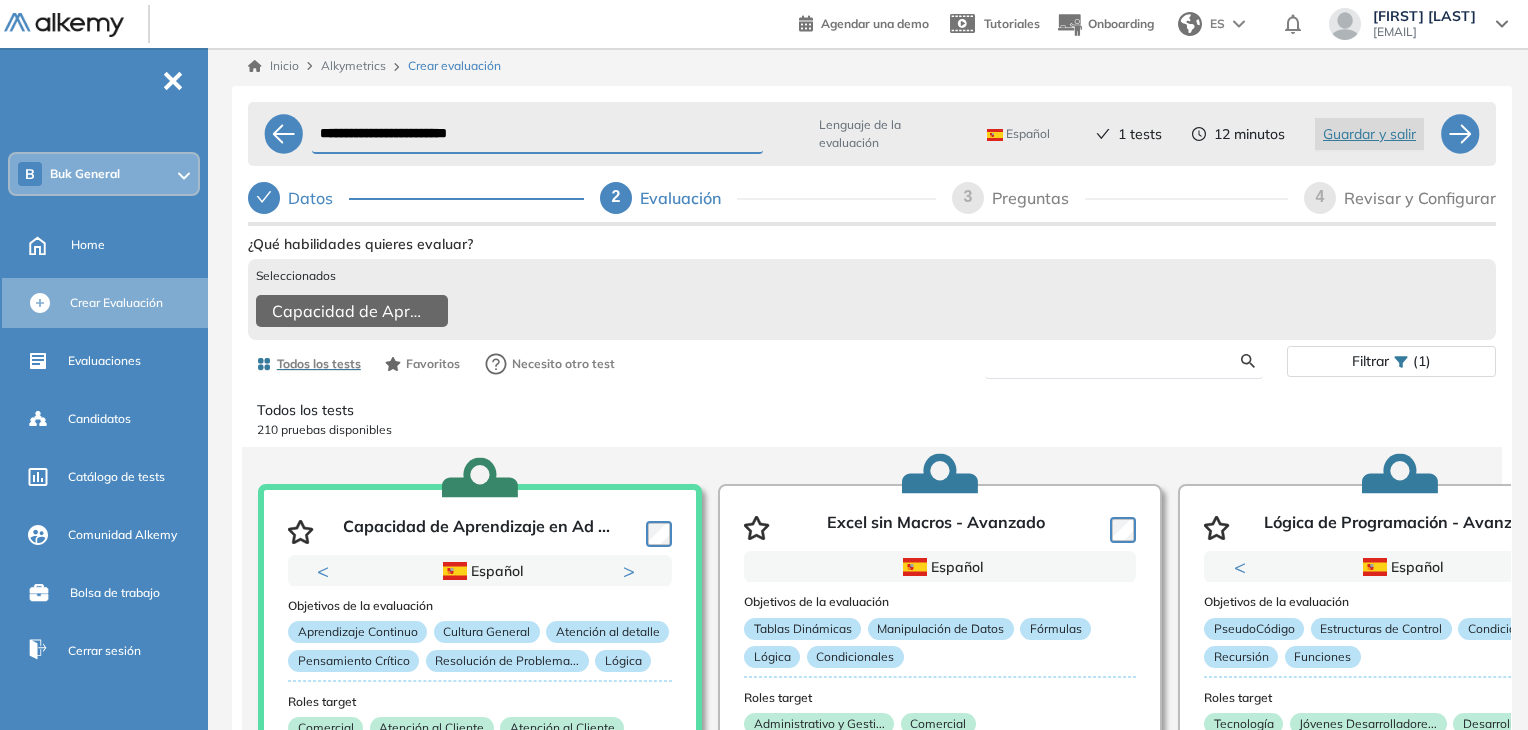click at bounding box center (1121, 361) 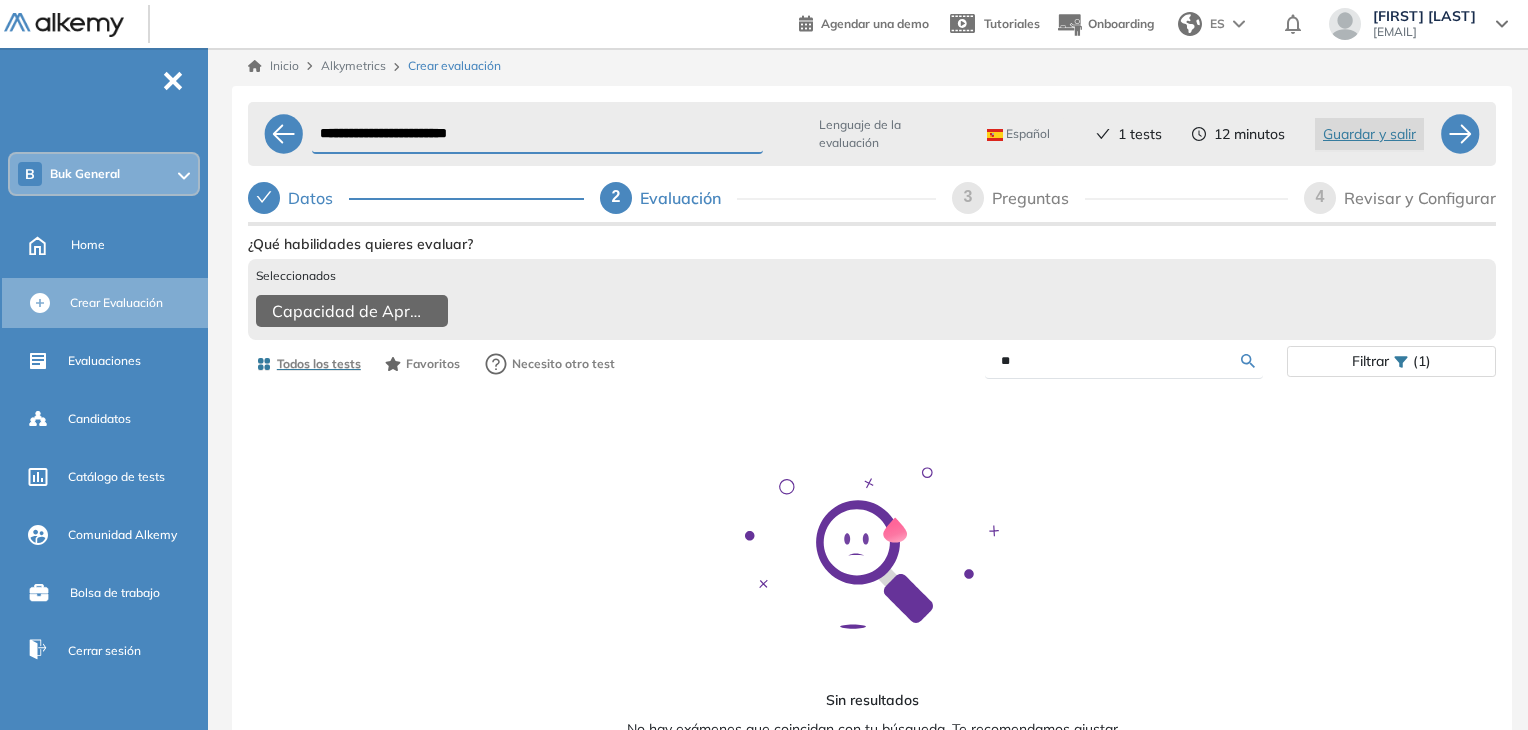 type on "*" 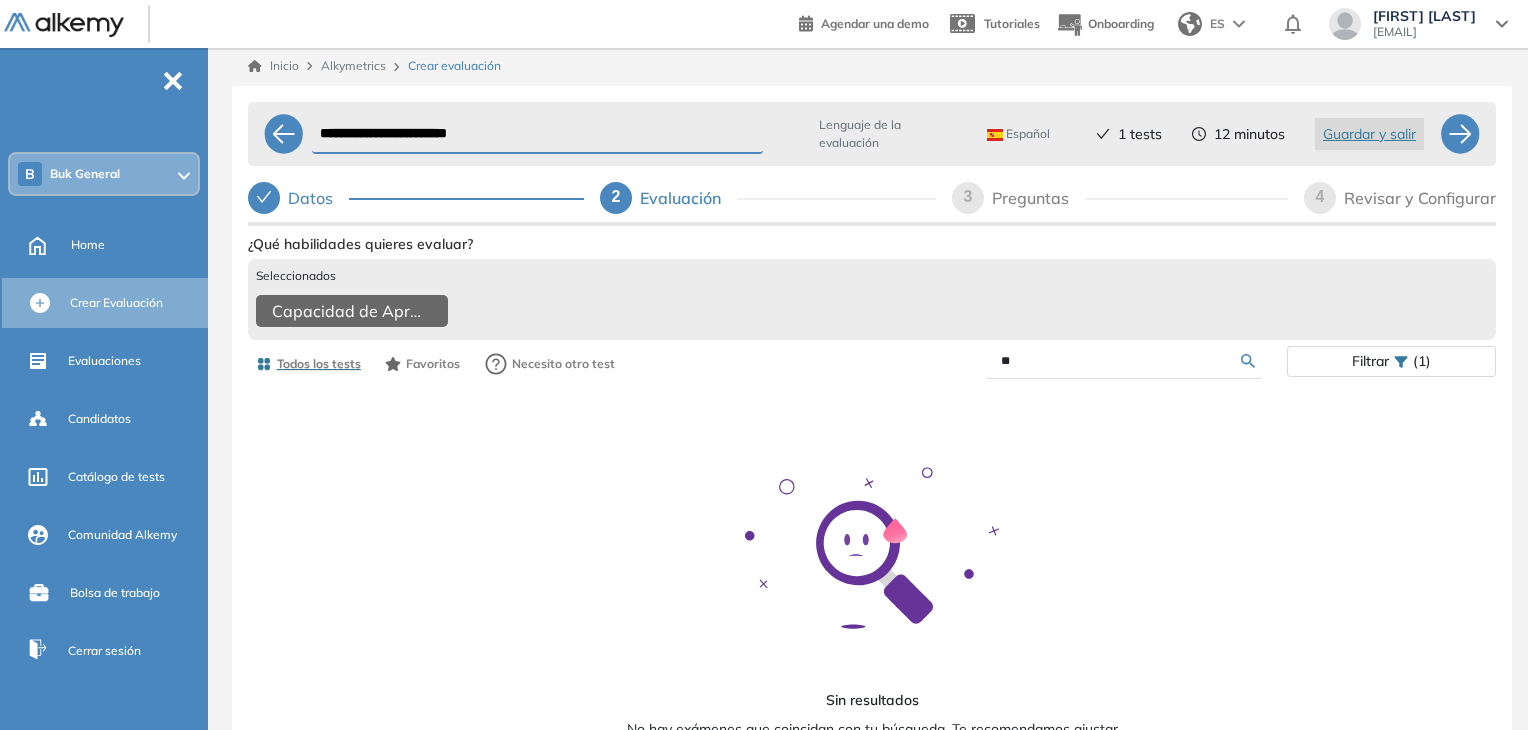 type on "*" 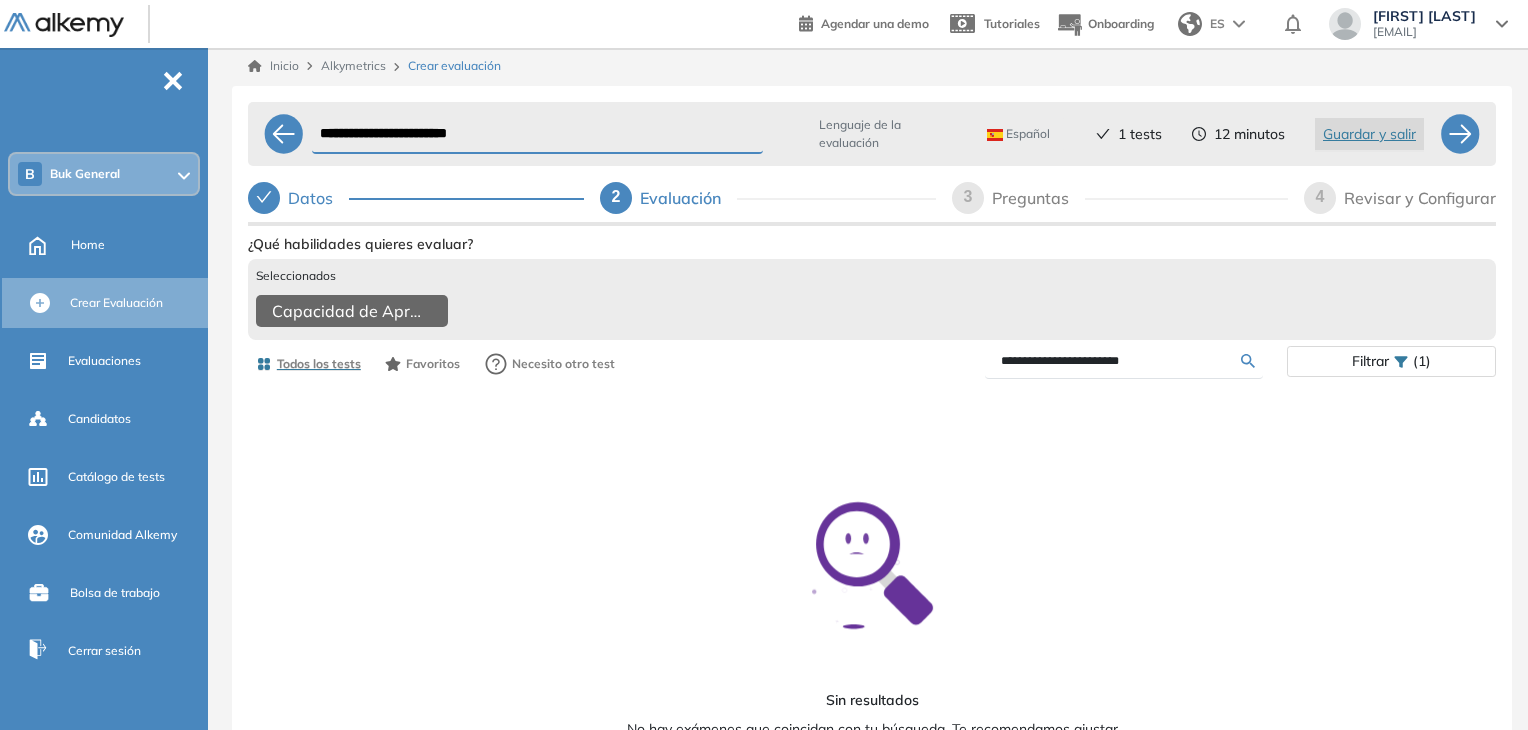 type on "**********" 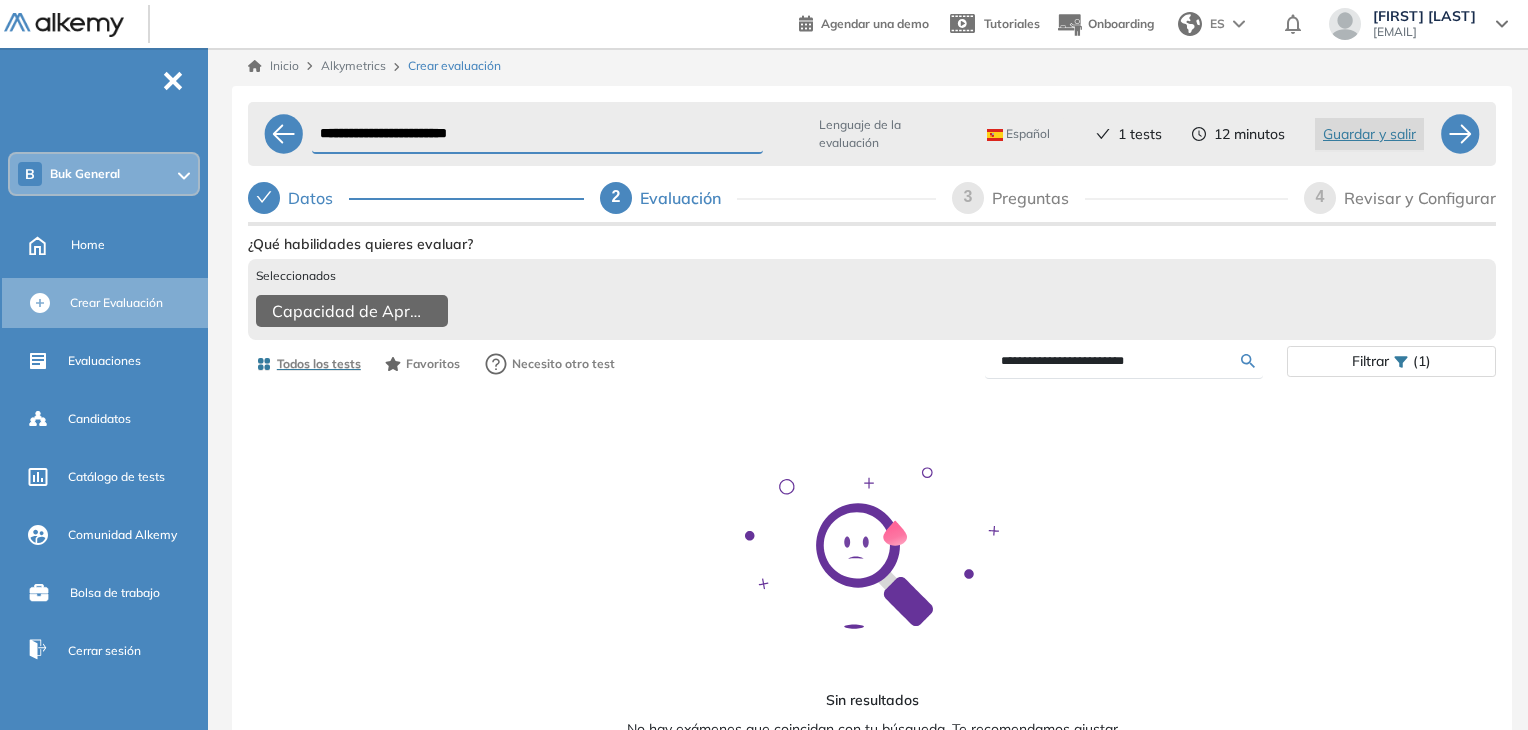 drag, startPoint x: 1180, startPoint y: 369, endPoint x: 984, endPoint y: 365, distance: 196.04082 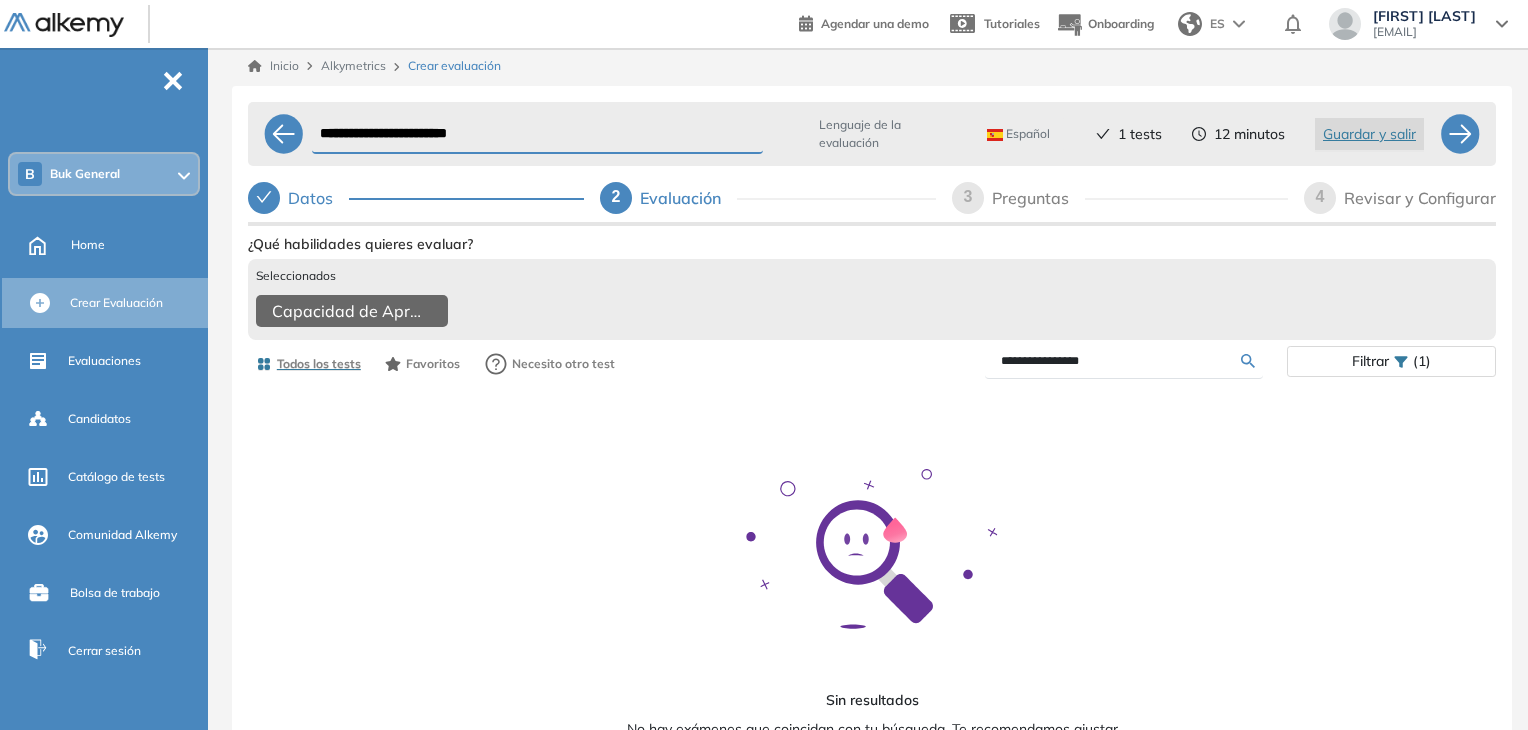 type on "**********" 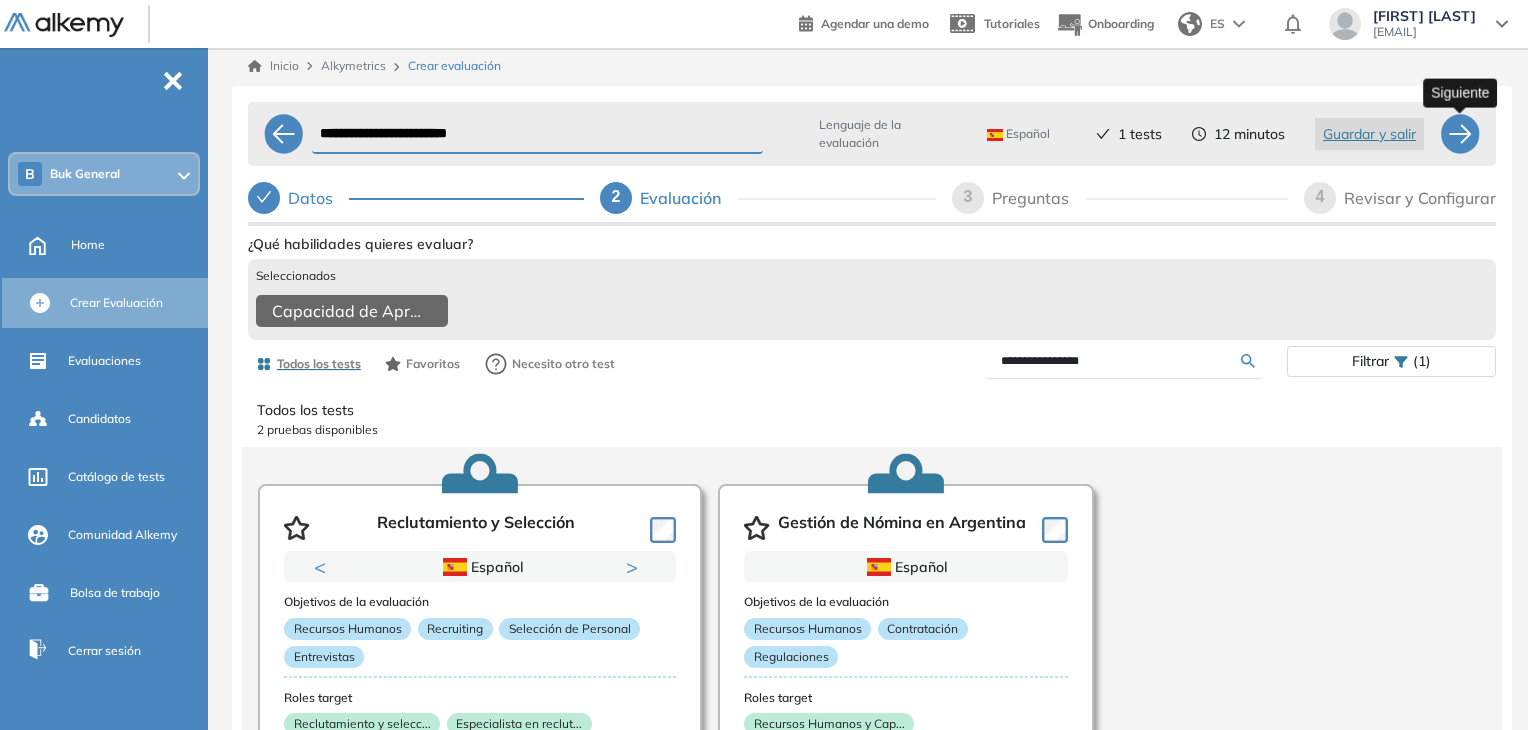 click at bounding box center (1460, 134) 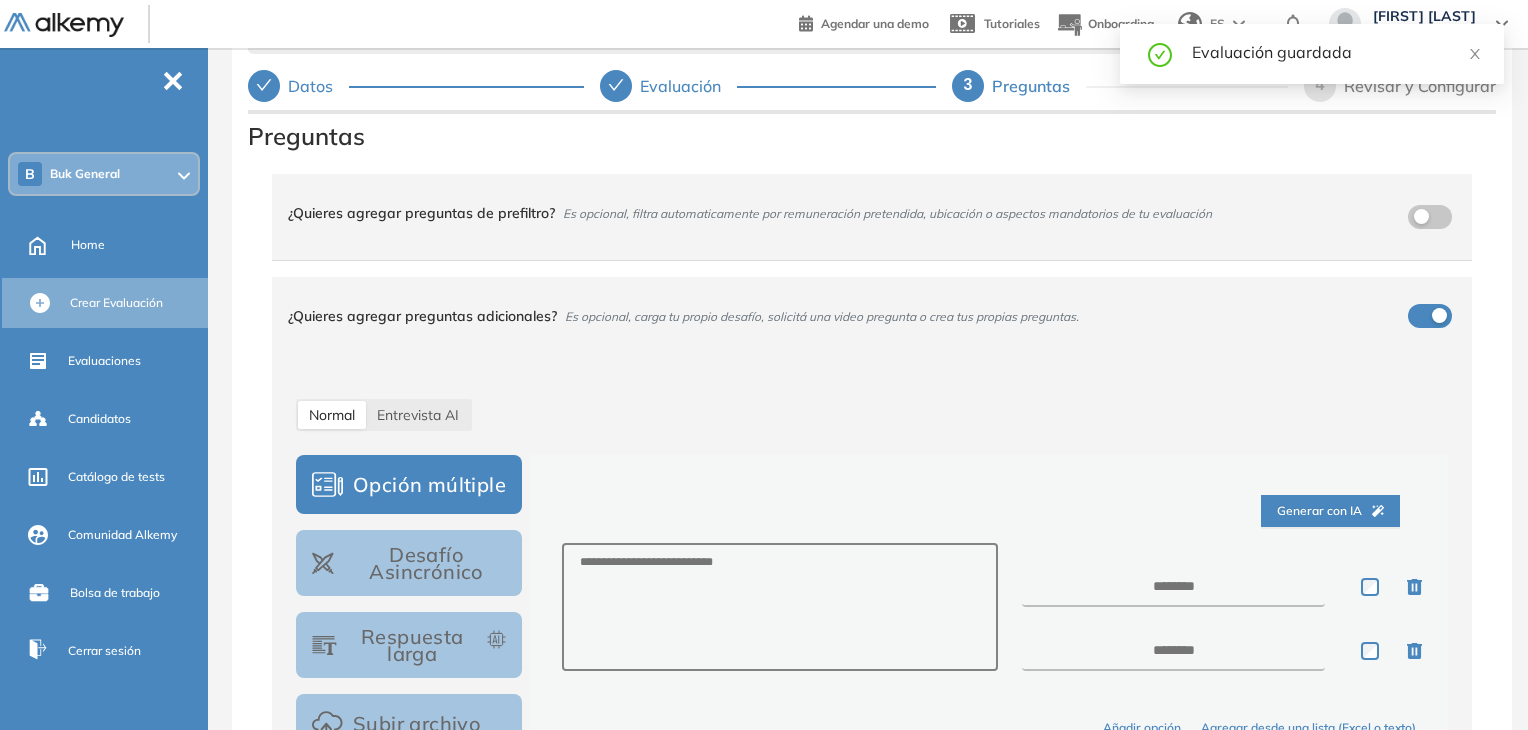 scroll, scrollTop: 150, scrollLeft: 0, axis: vertical 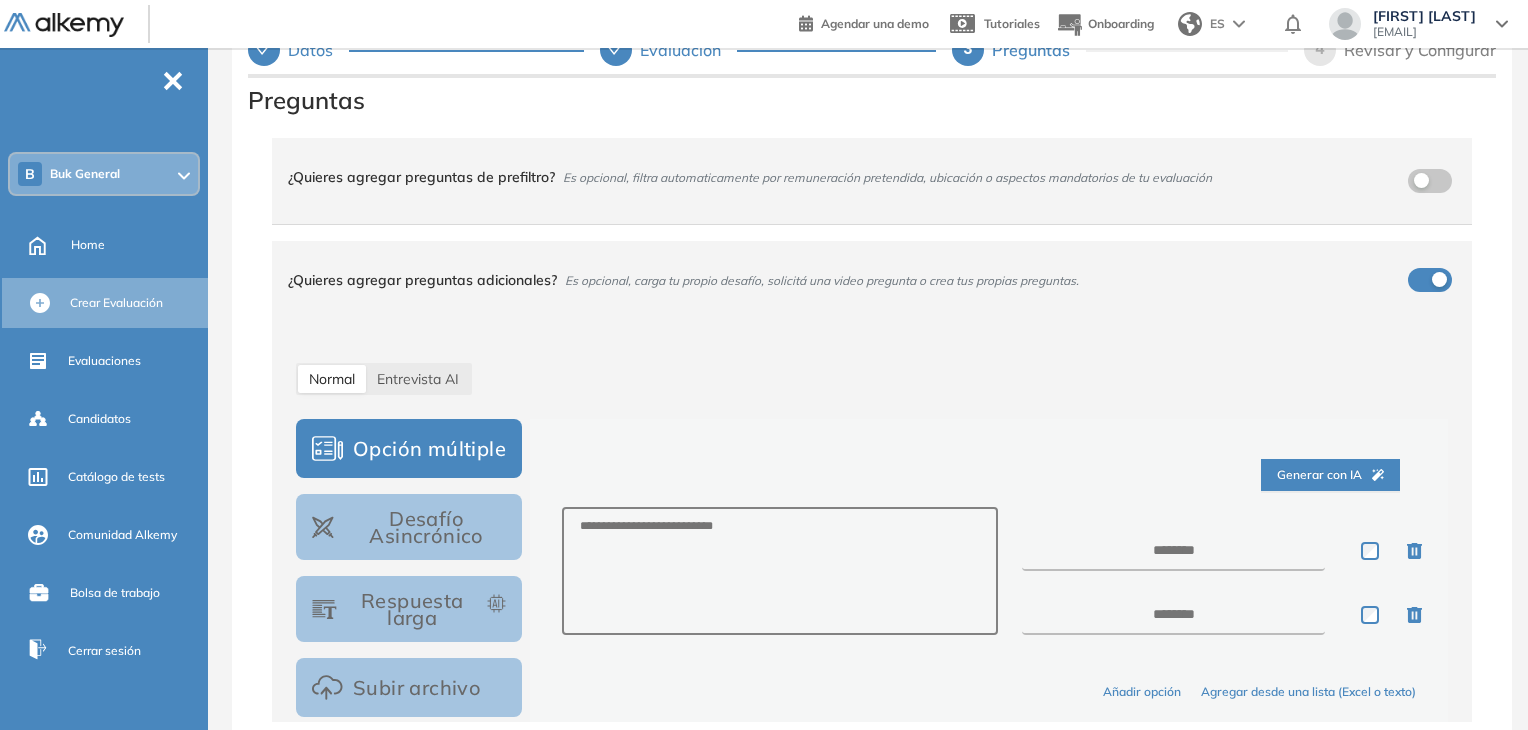 click on "¿Quieres agregar preguntas adicionales? Es opcional, carga tu propio desafío, solicitá una video pregunta o crea tus propias preguntas." at bounding box center (860, 280) 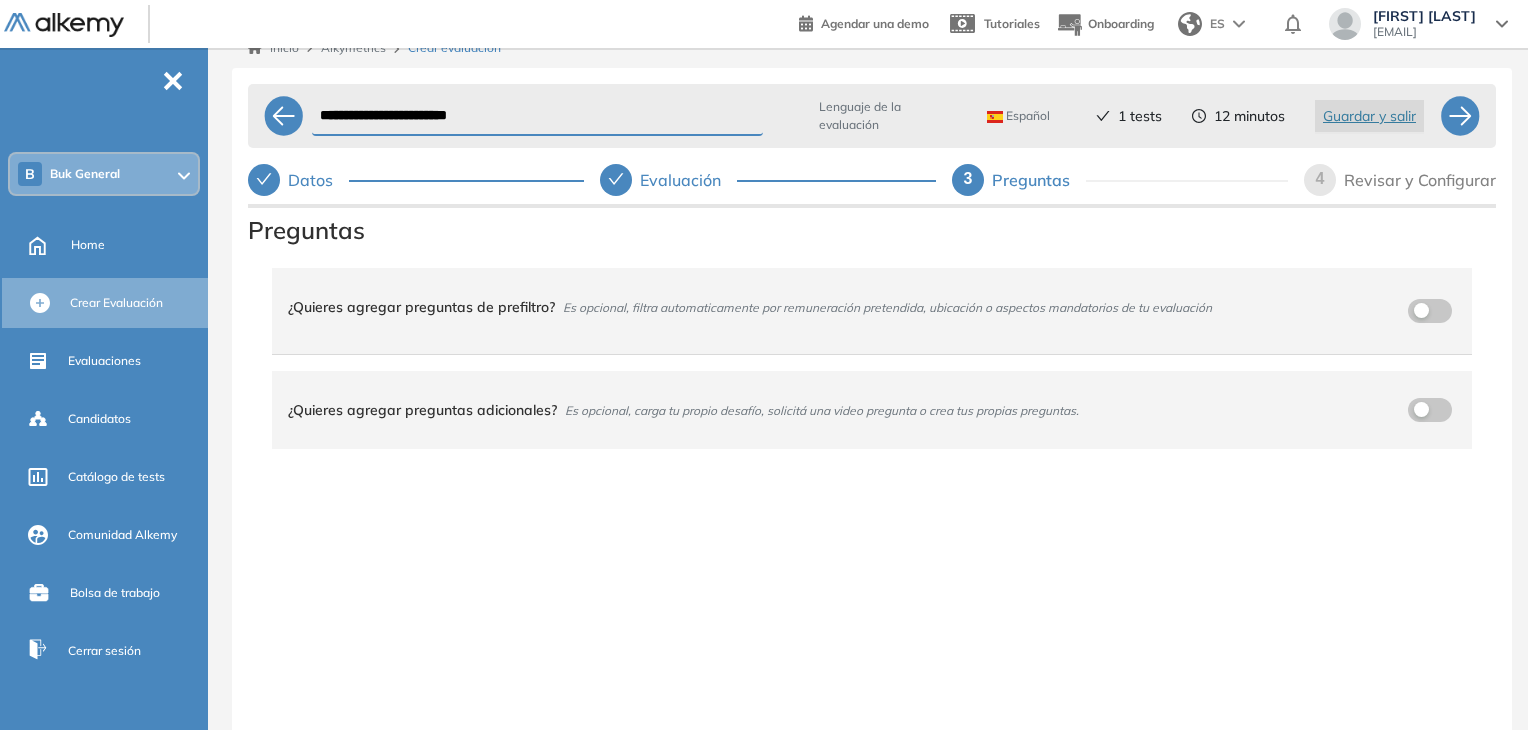 scroll, scrollTop: 0, scrollLeft: 0, axis: both 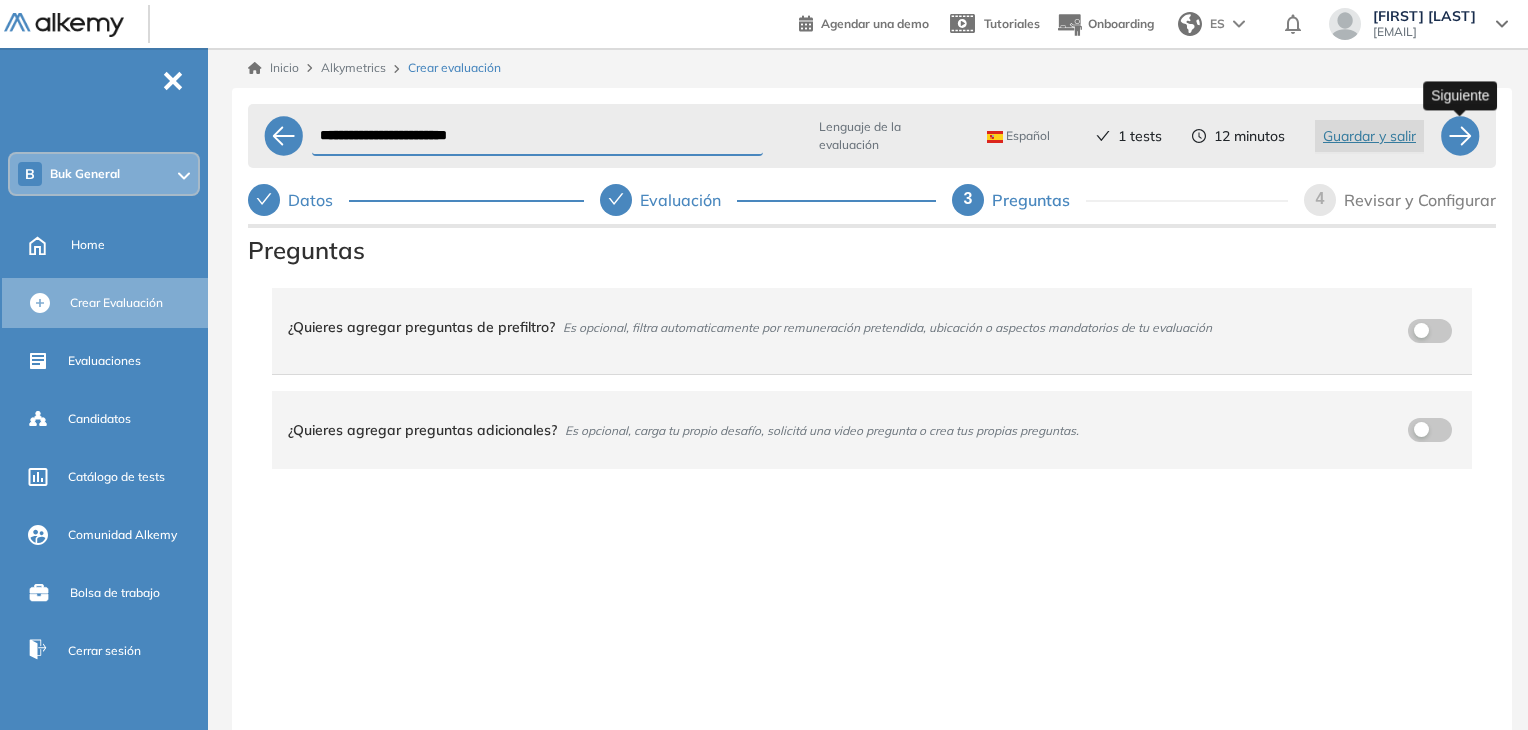 click at bounding box center [1460, 136] 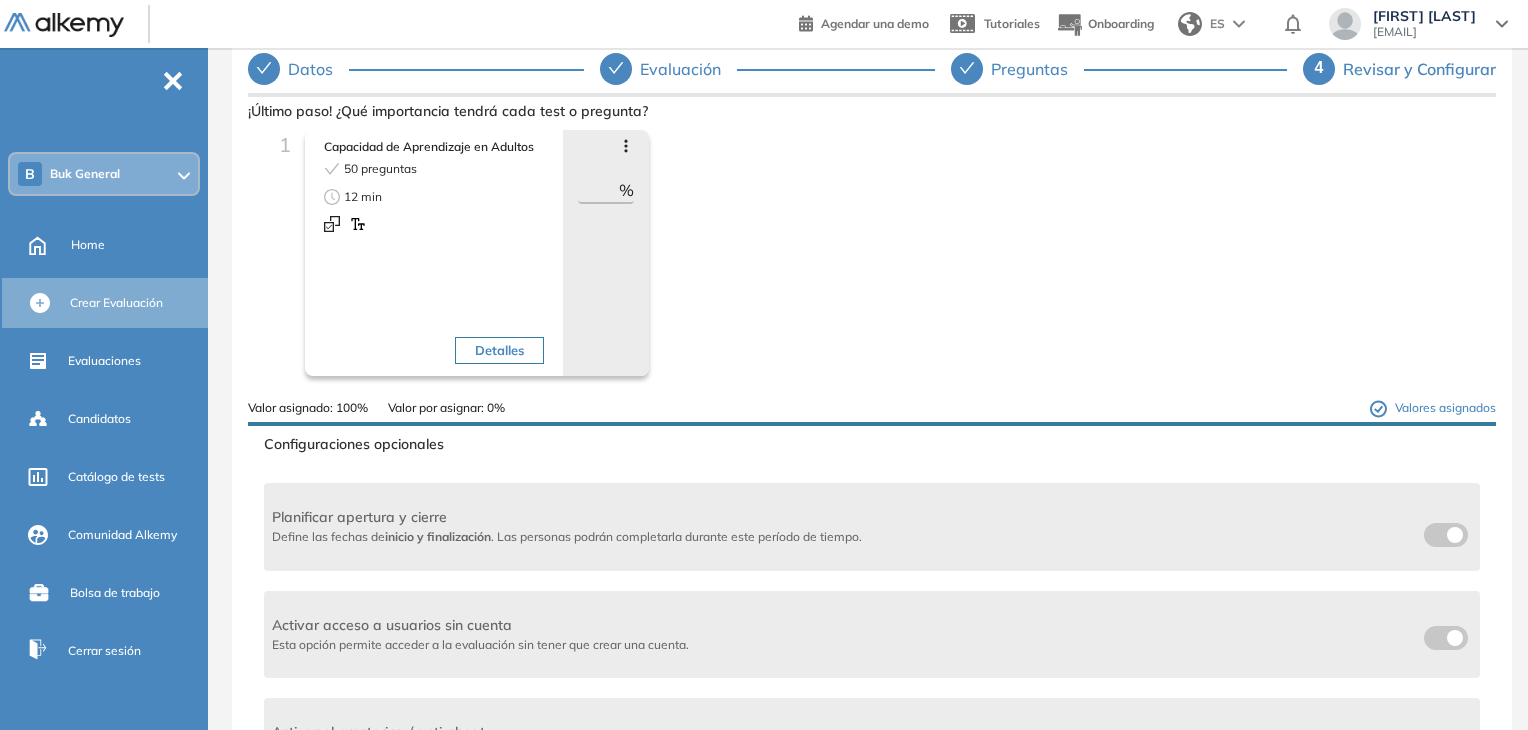 scroll, scrollTop: 150, scrollLeft: 0, axis: vertical 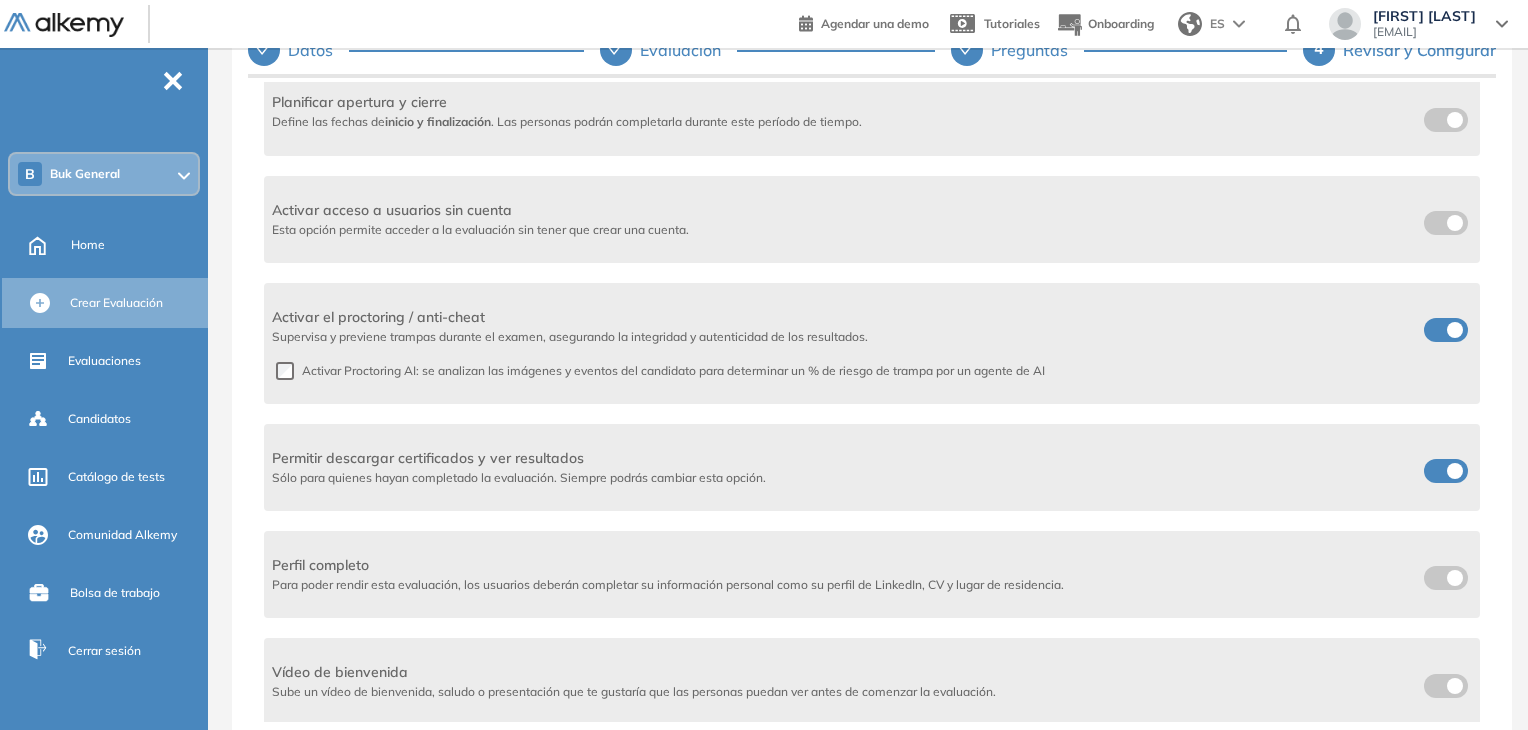 click at bounding box center (1446, 330) 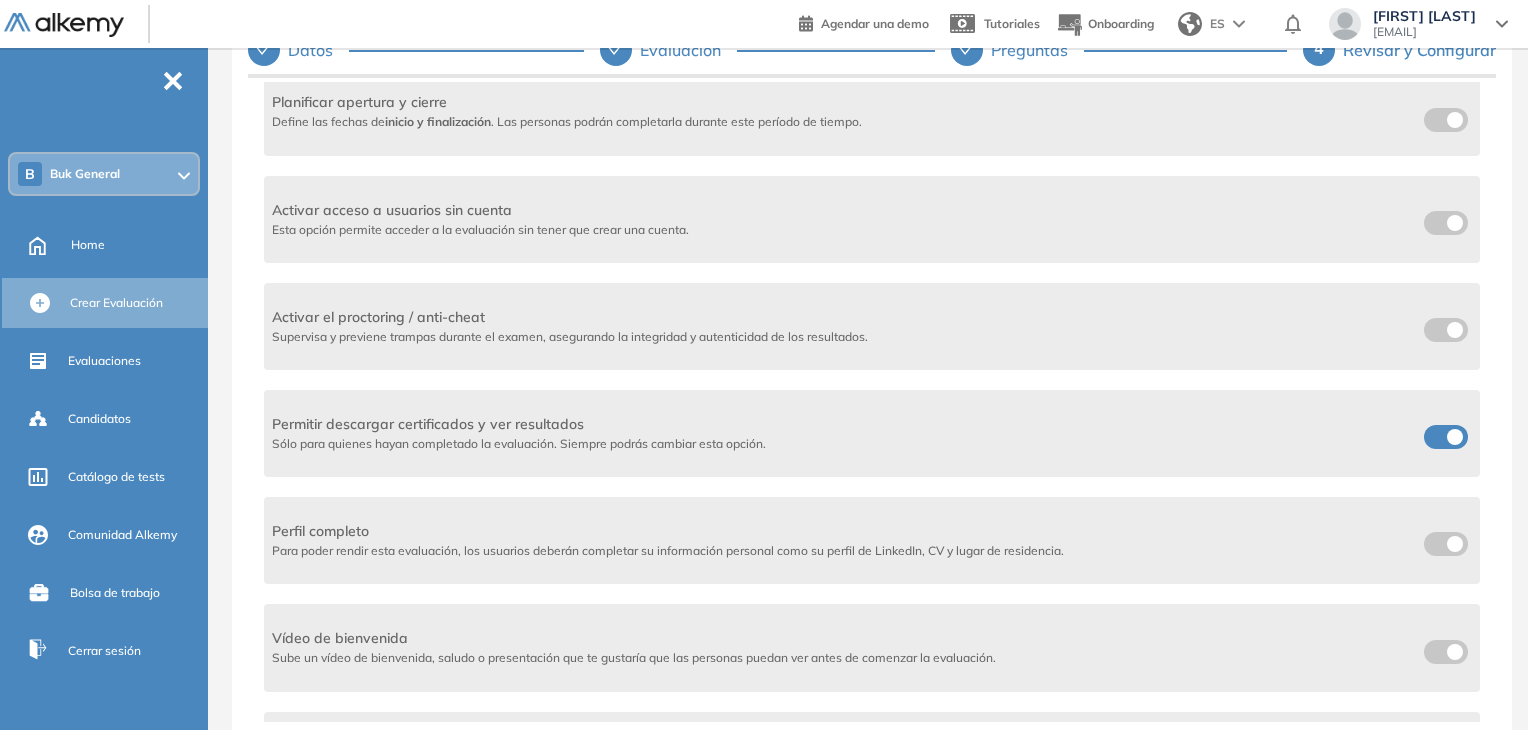 click at bounding box center [1432, 433] 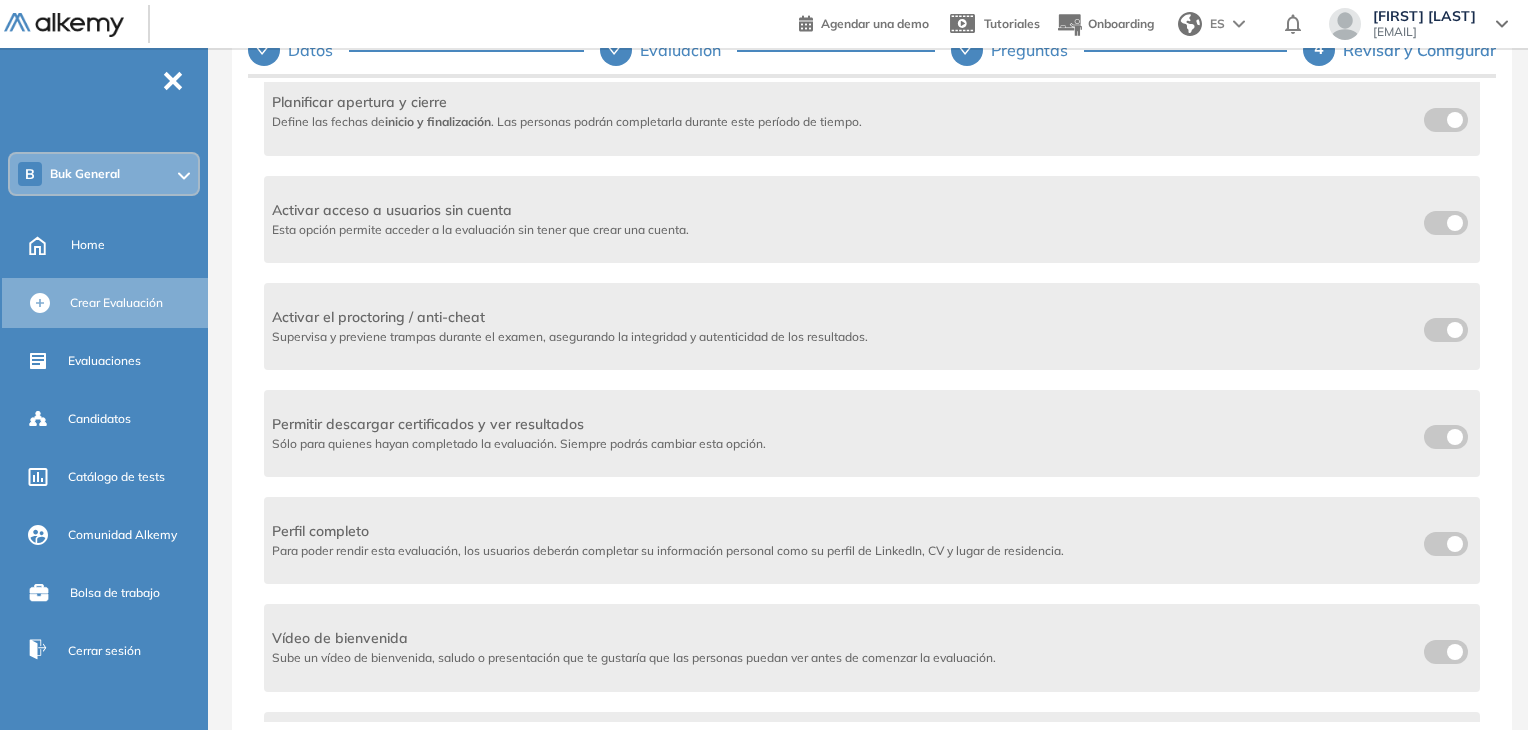 scroll, scrollTop: 472, scrollLeft: 0, axis: vertical 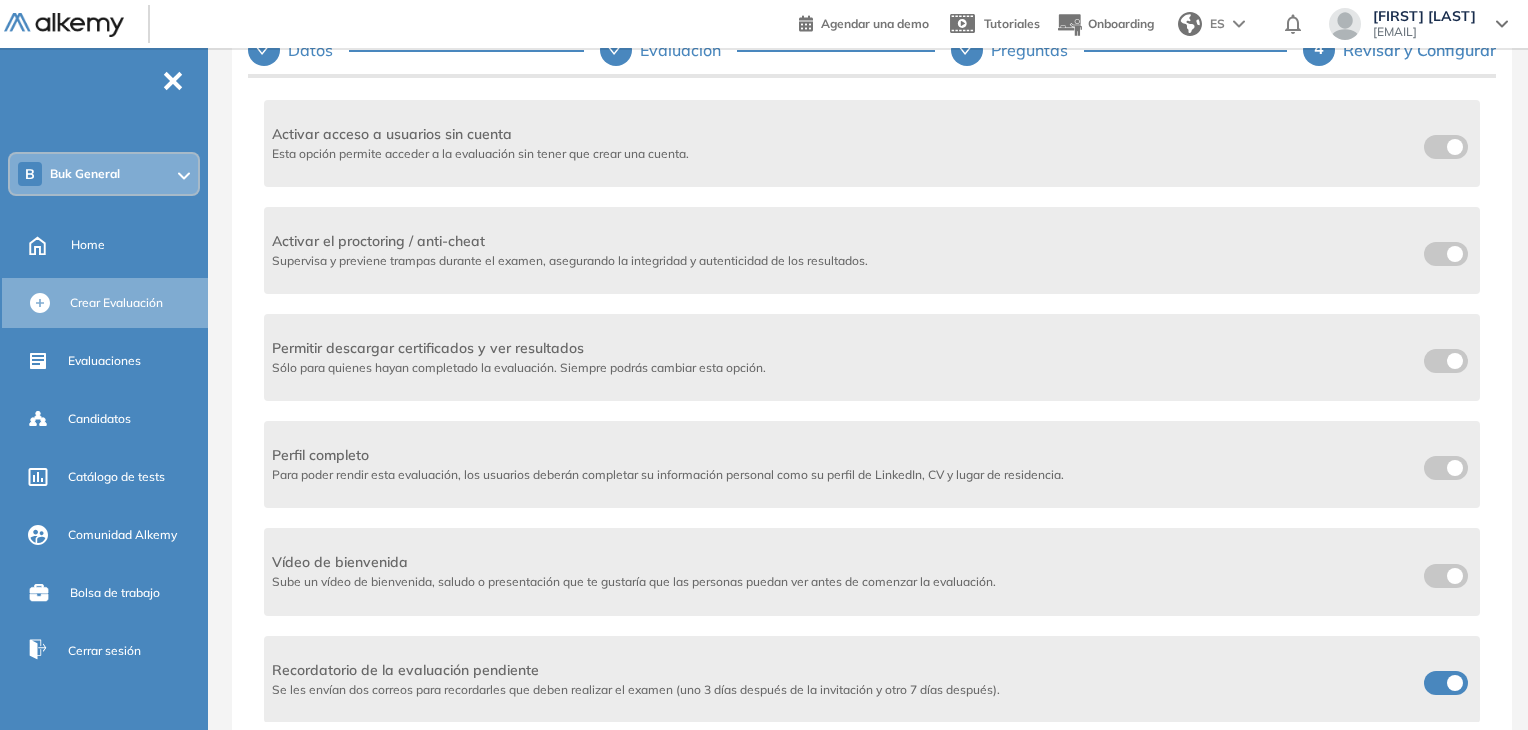 click at bounding box center [1432, 679] 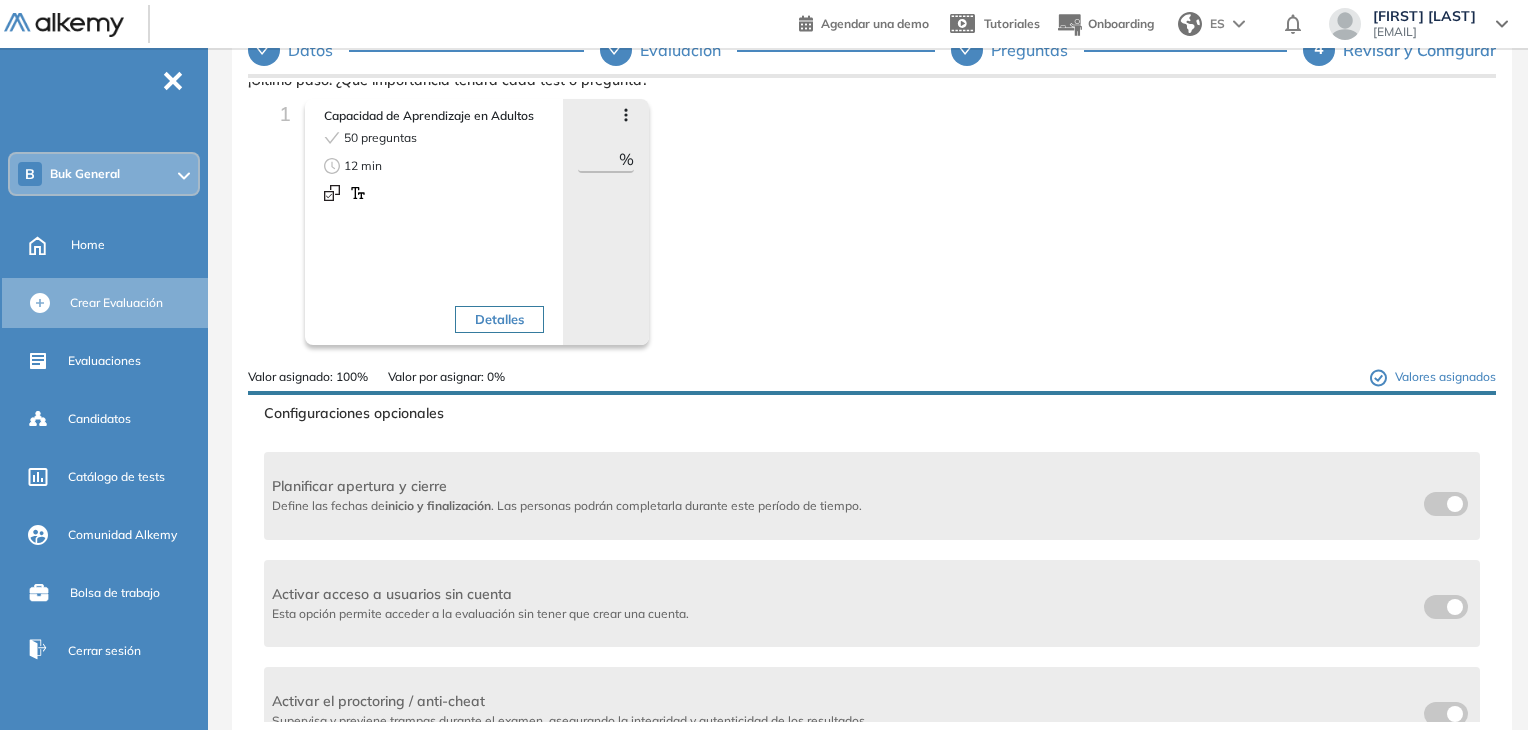 scroll, scrollTop: 0, scrollLeft: 0, axis: both 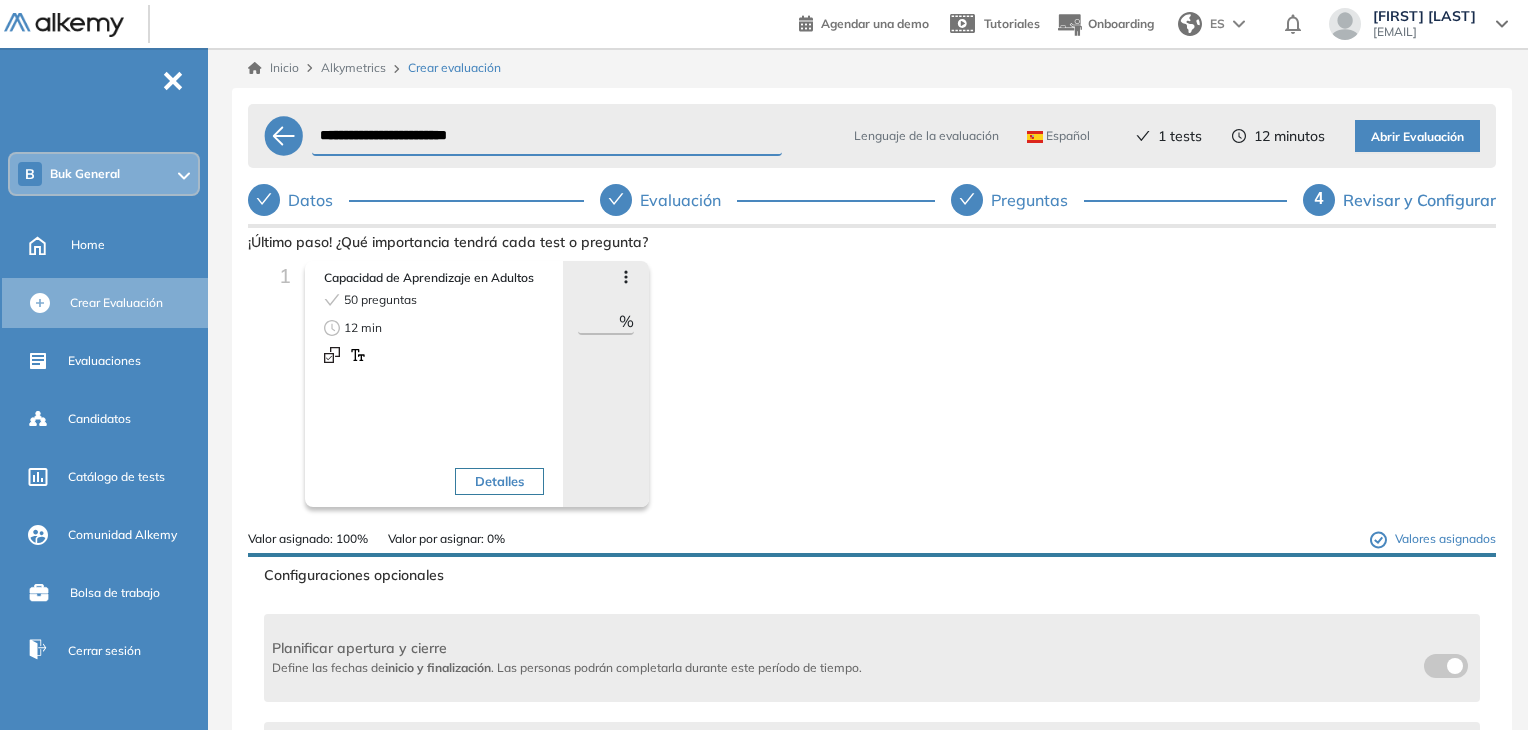 click on "Abrir Evaluación" at bounding box center (1417, 137) 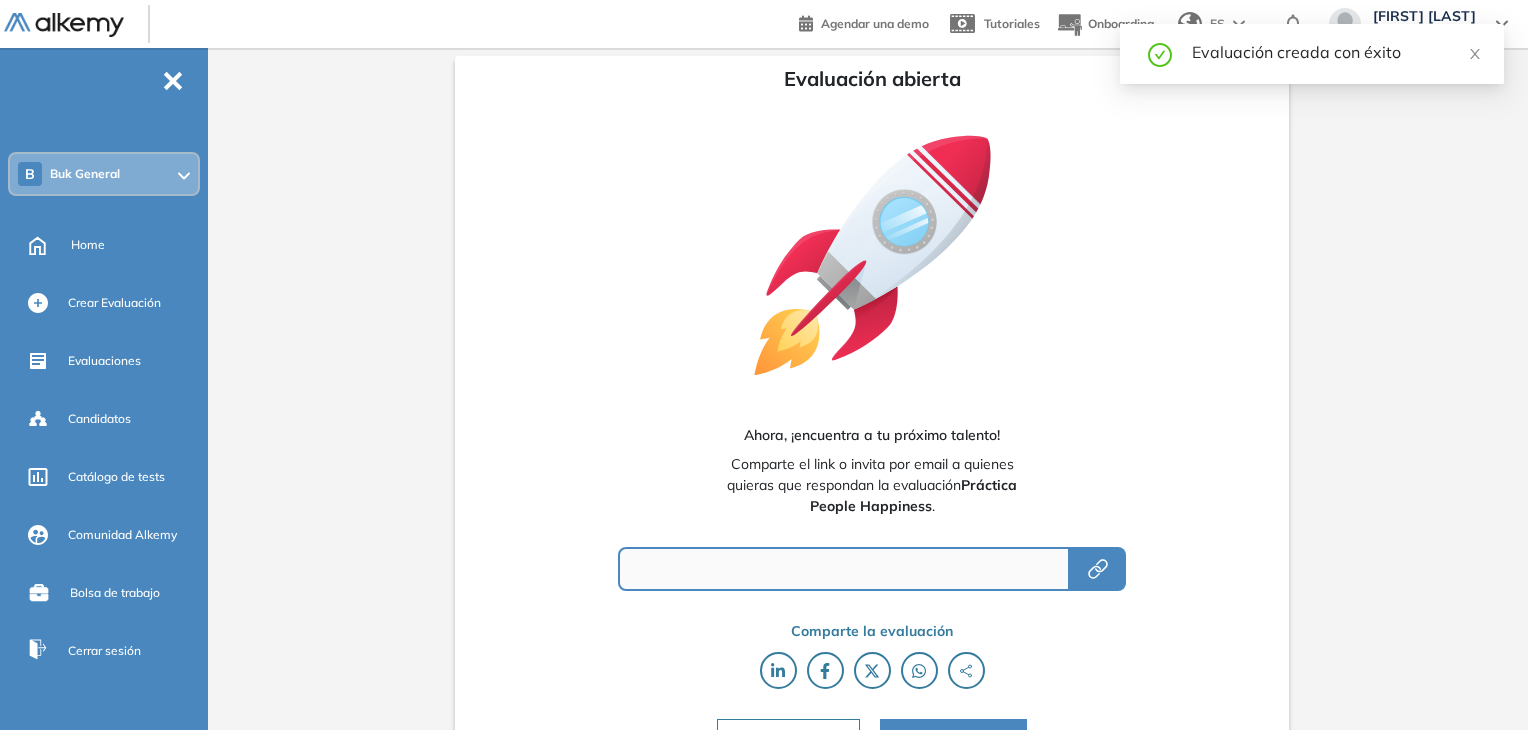 type on "**********" 